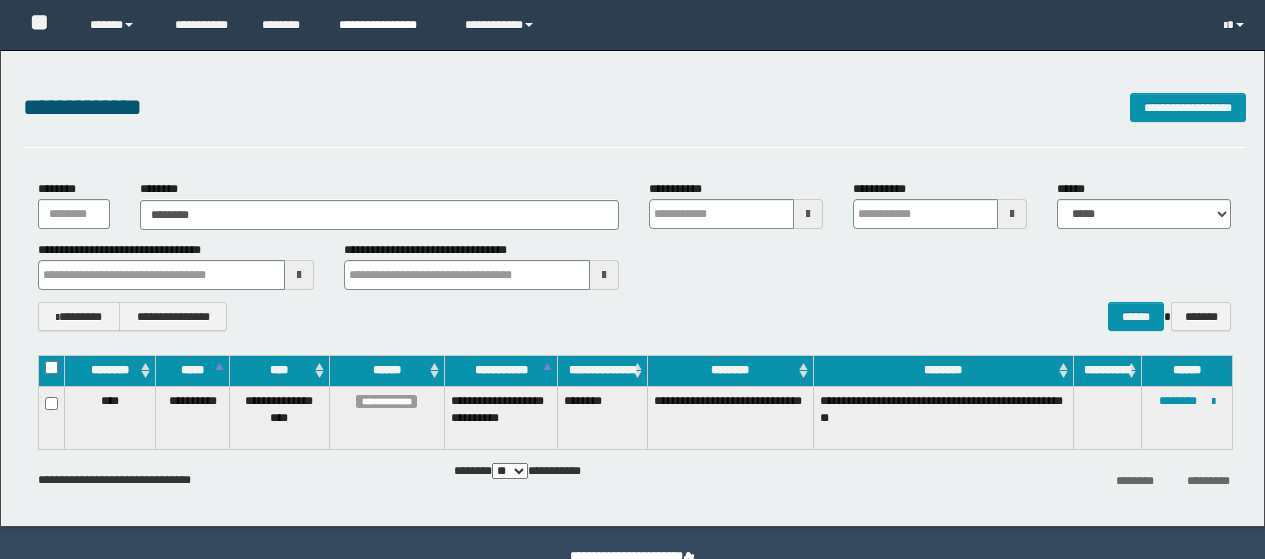 scroll, scrollTop: 0, scrollLeft: 0, axis: both 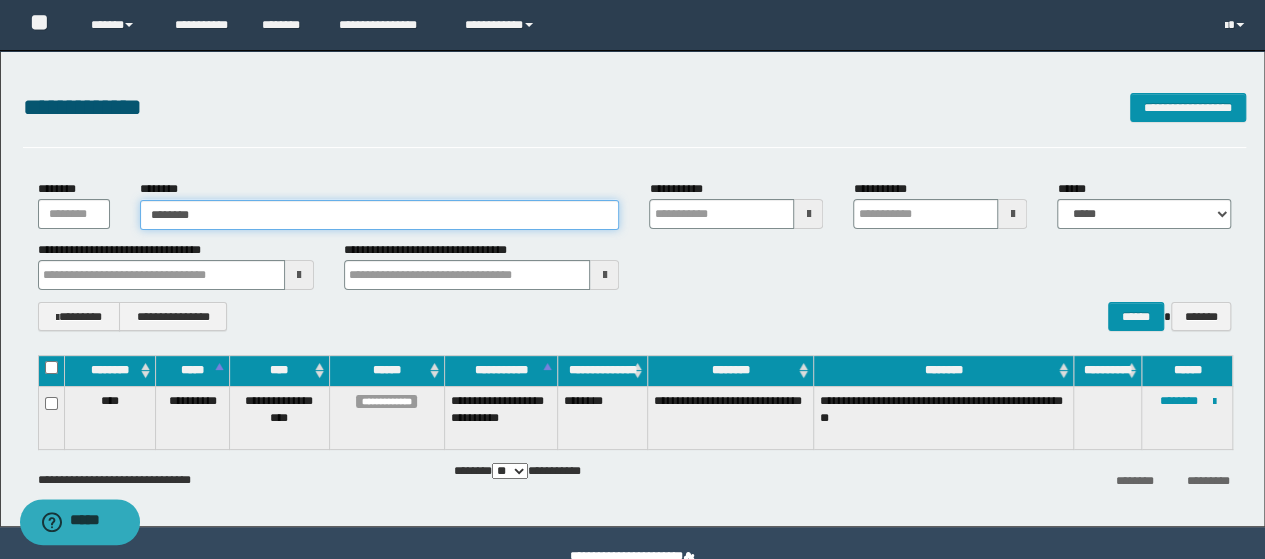 drag, startPoint x: 209, startPoint y: 214, endPoint x: 71, endPoint y: 192, distance: 139.74261 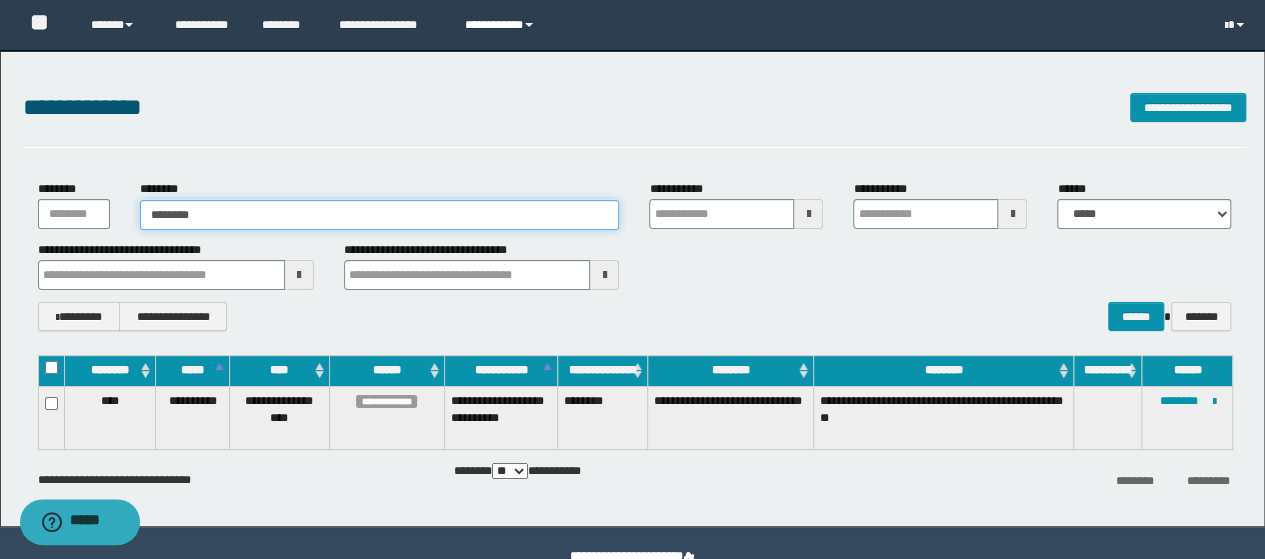 type on "********" 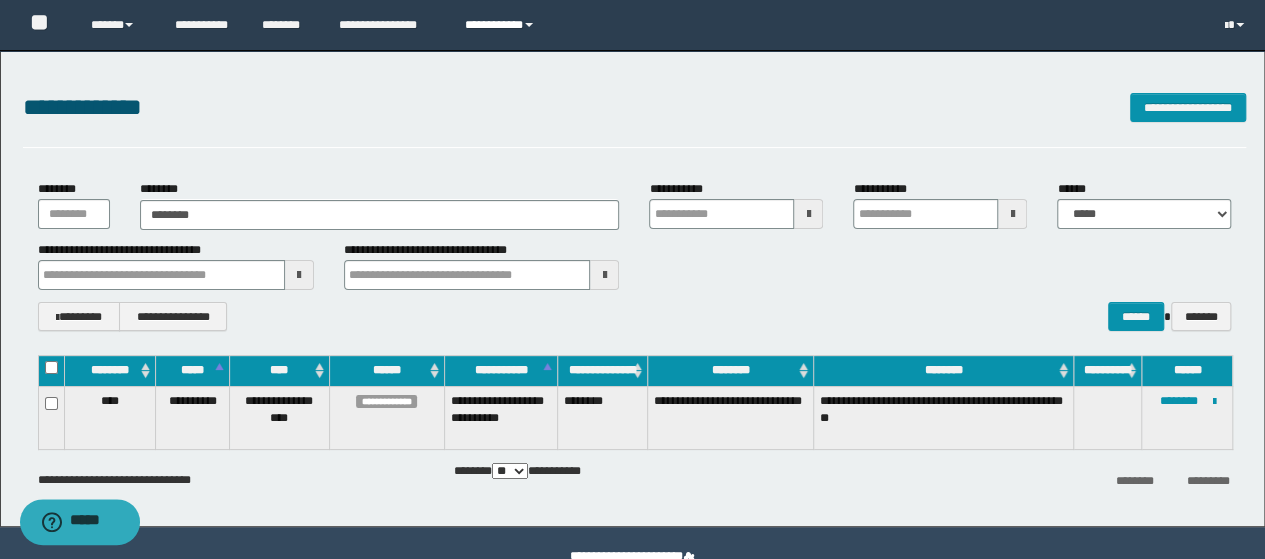 click on "**********" at bounding box center (502, 25) 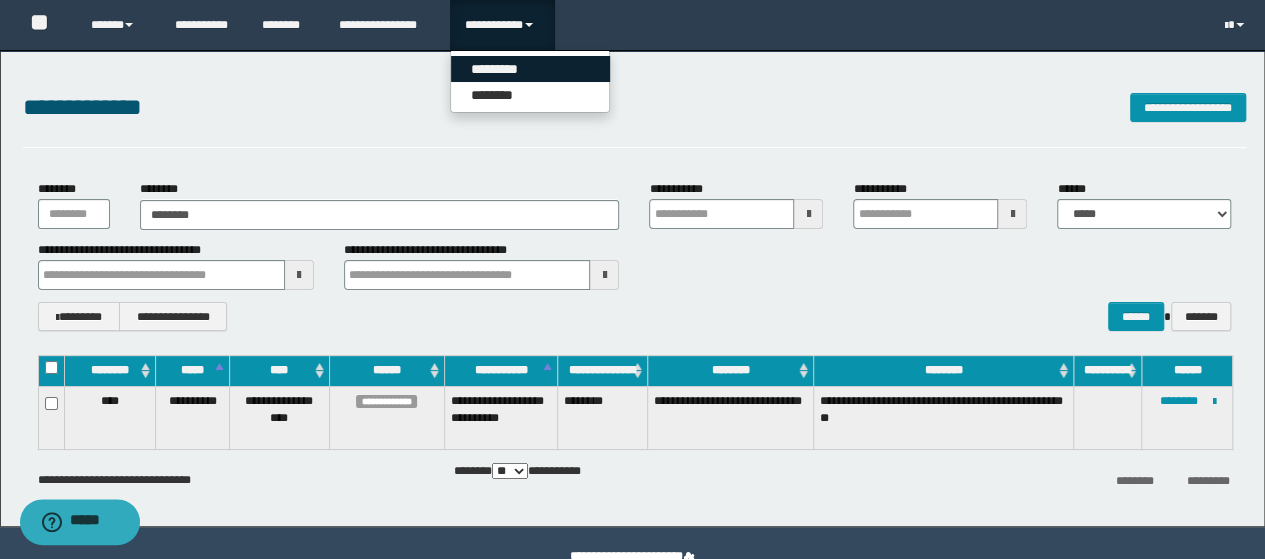 click on "*********" at bounding box center (530, 69) 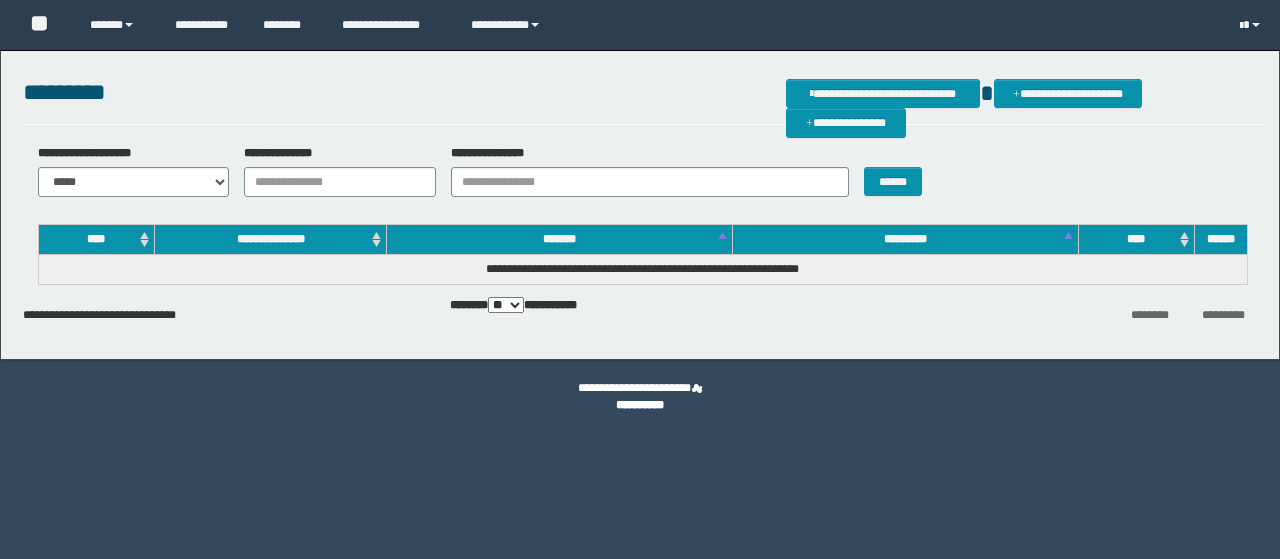 scroll, scrollTop: 0, scrollLeft: 0, axis: both 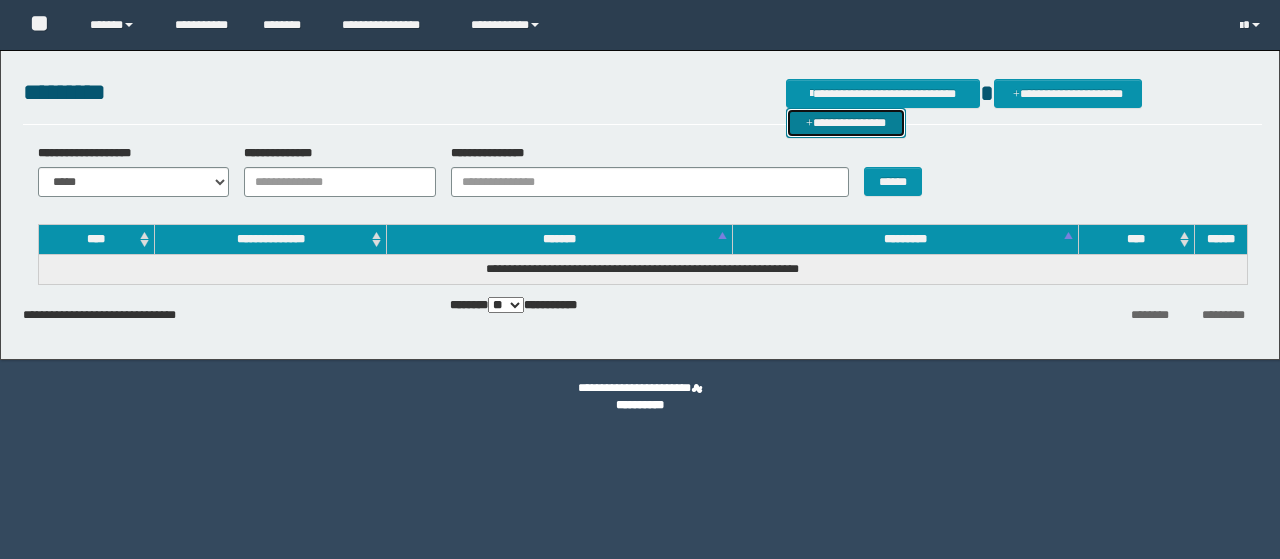 click on "**********" at bounding box center [846, 122] 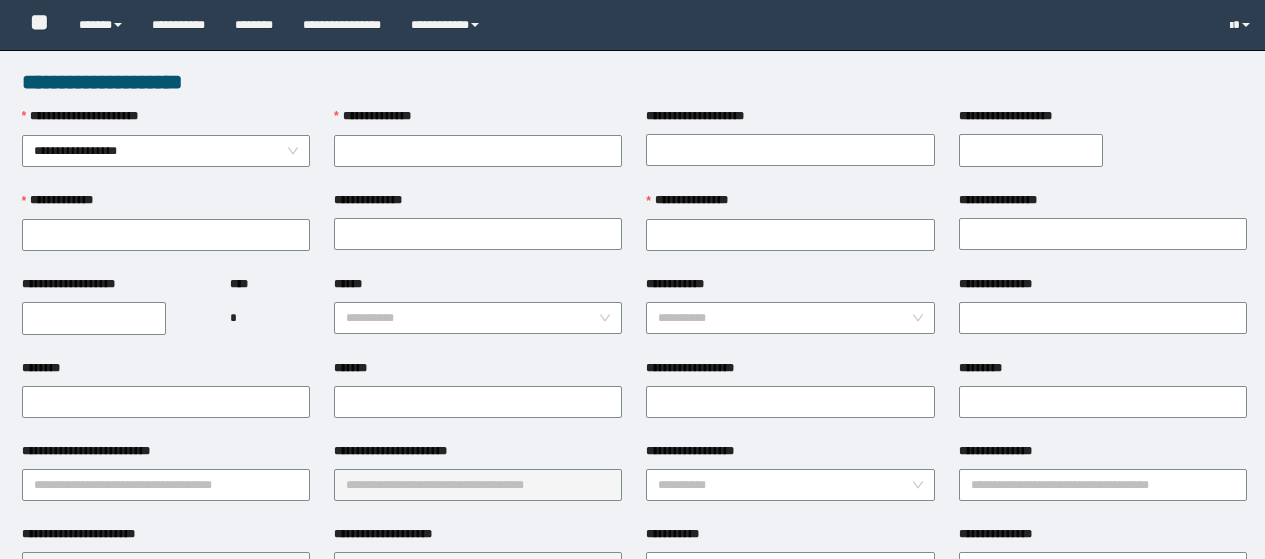 scroll, scrollTop: 0, scrollLeft: 0, axis: both 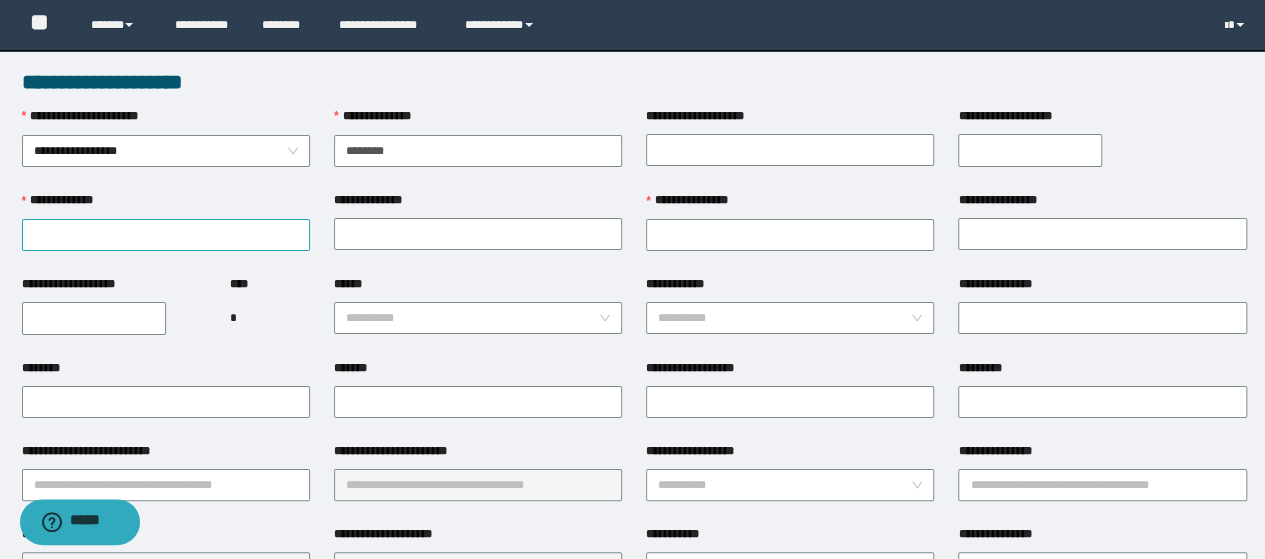 type on "********" 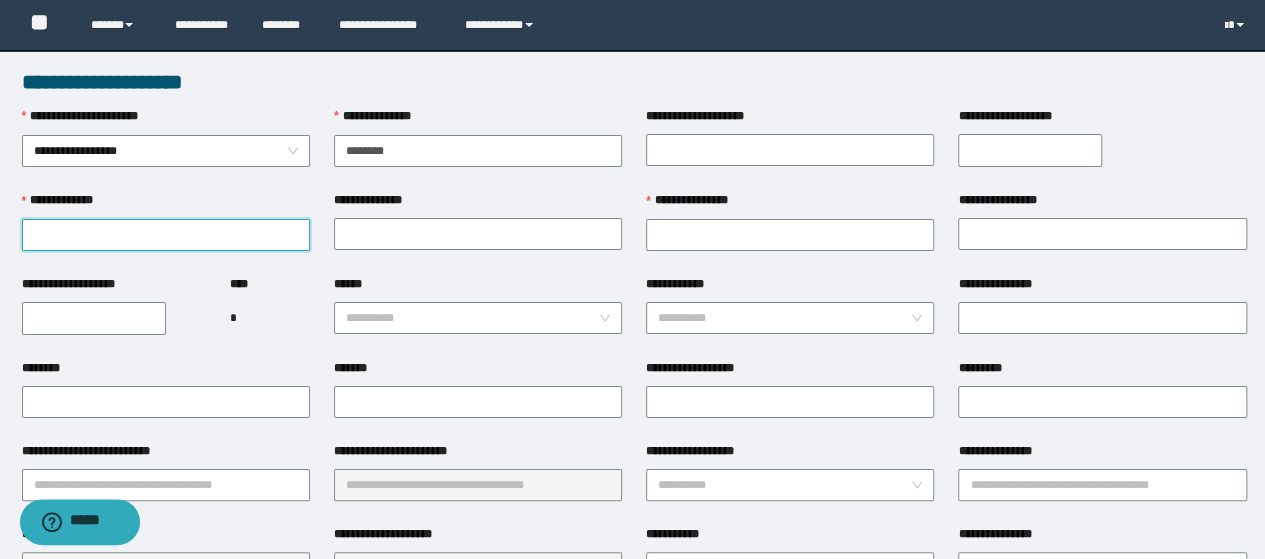 click on "**********" at bounding box center [166, 235] 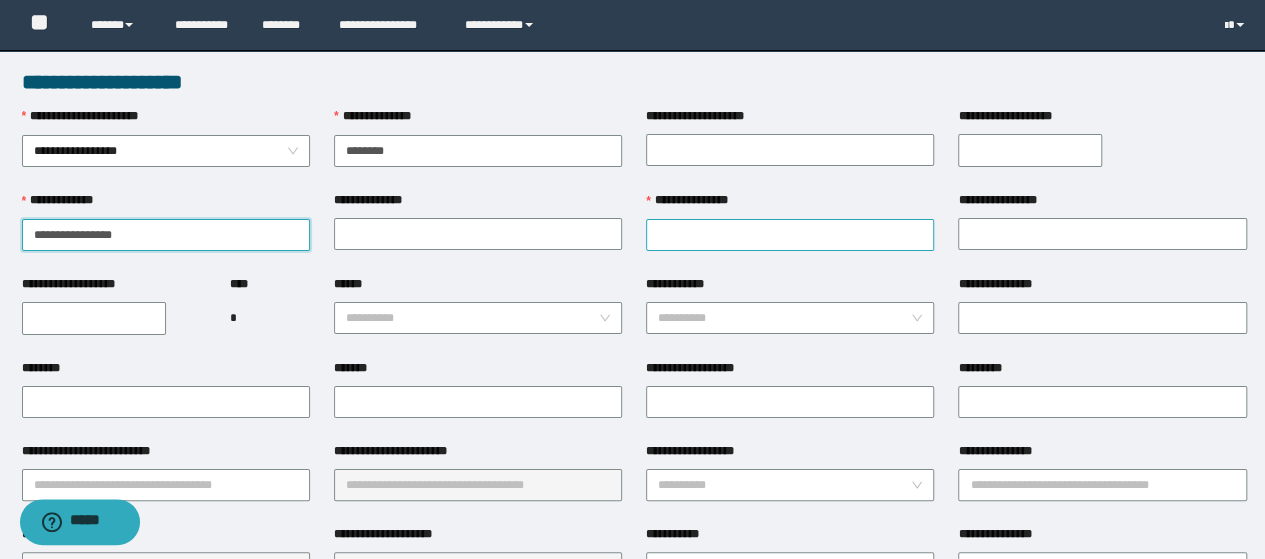type on "**********" 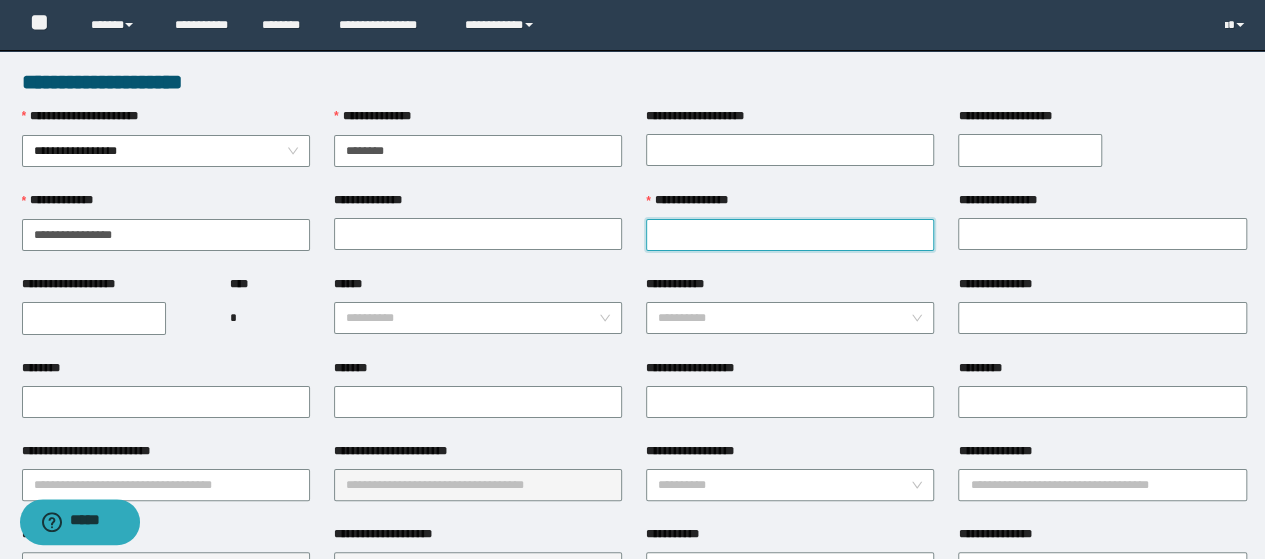 click on "**********" at bounding box center (790, 235) 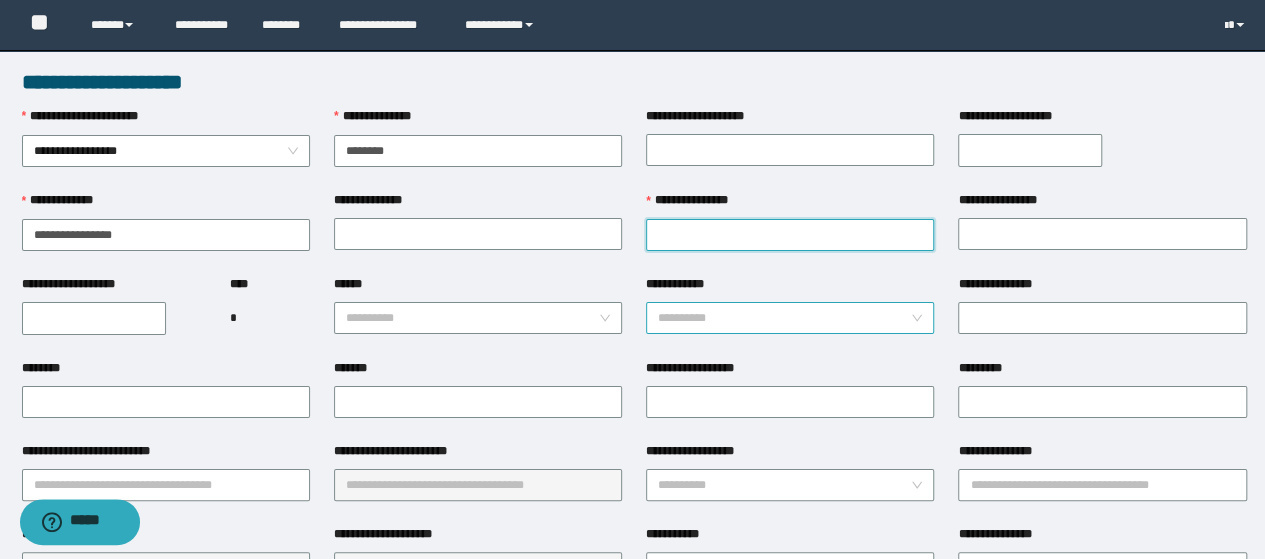 paste on "*****" 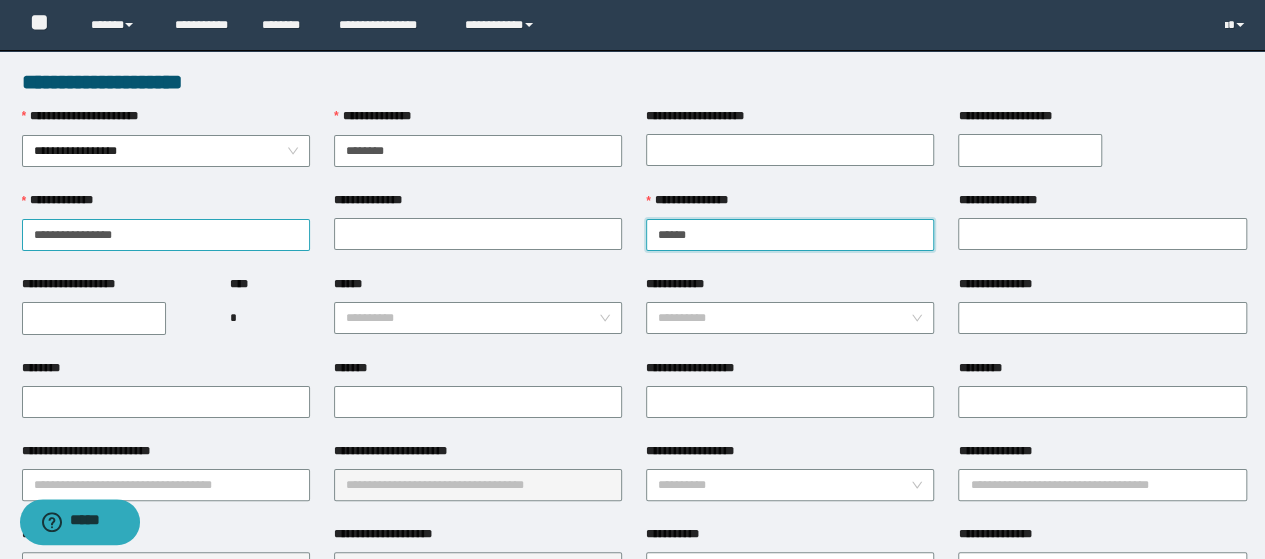 type on "*****" 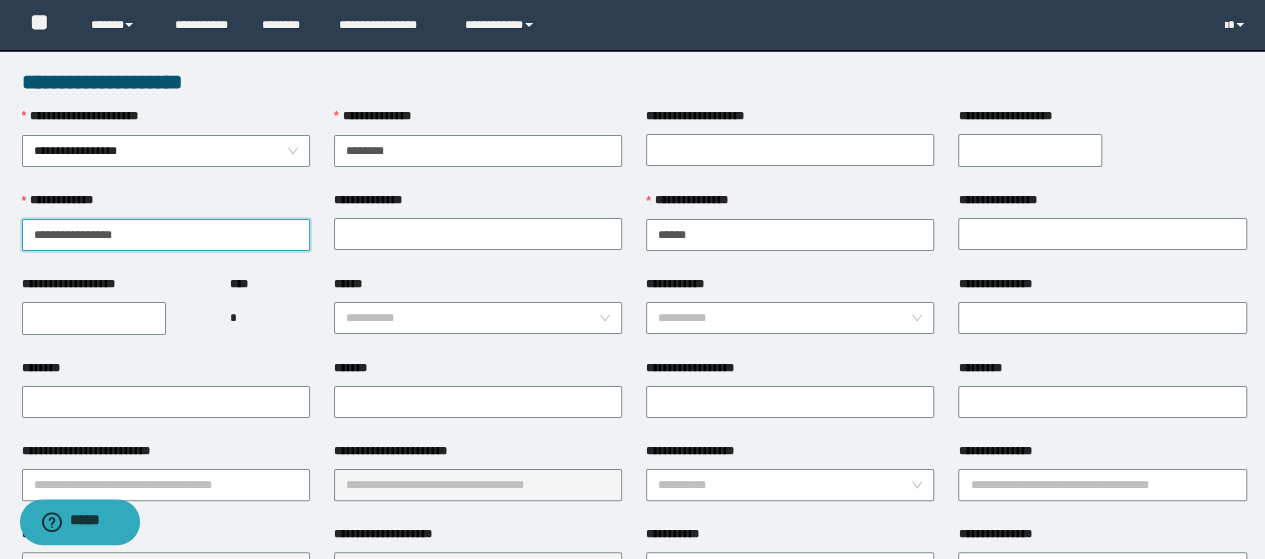 click on "**********" at bounding box center (166, 235) 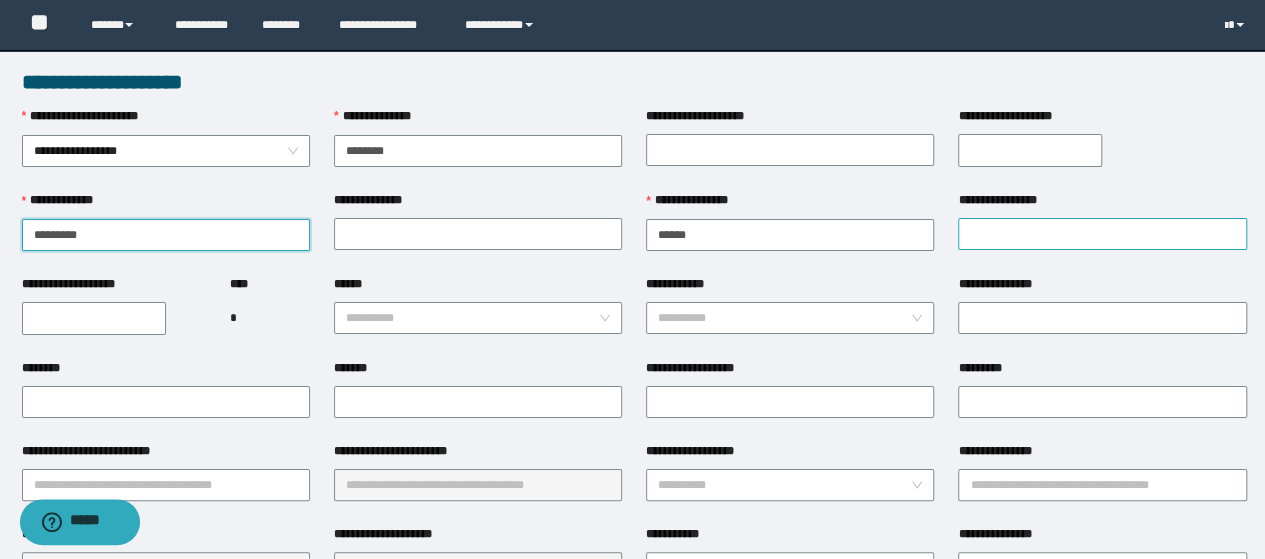 type on "*********" 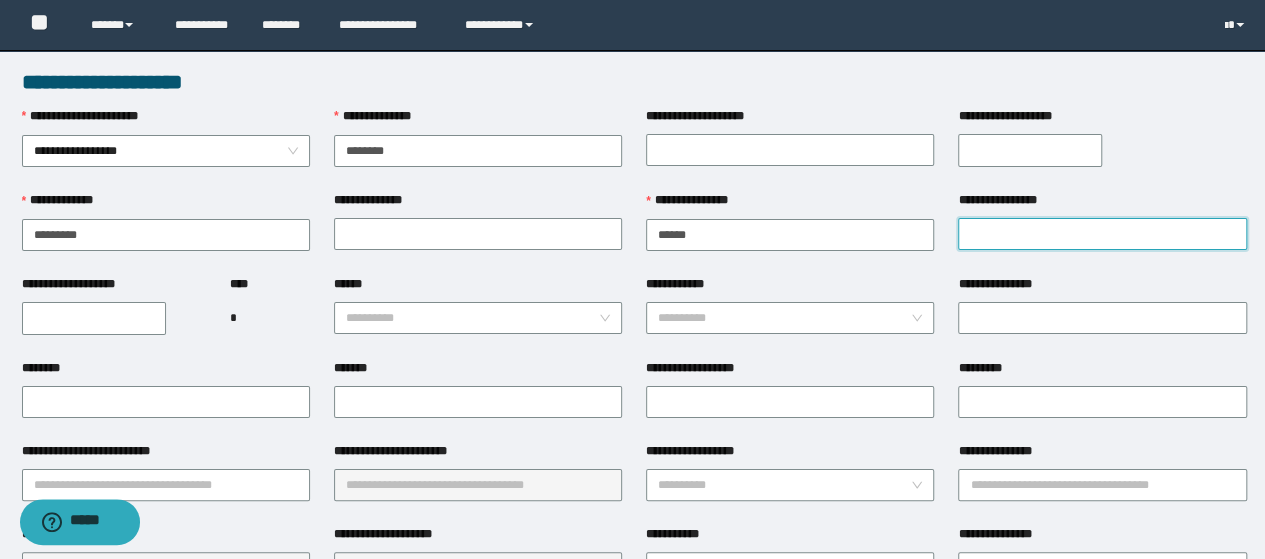 click on "**********" at bounding box center [1102, 234] 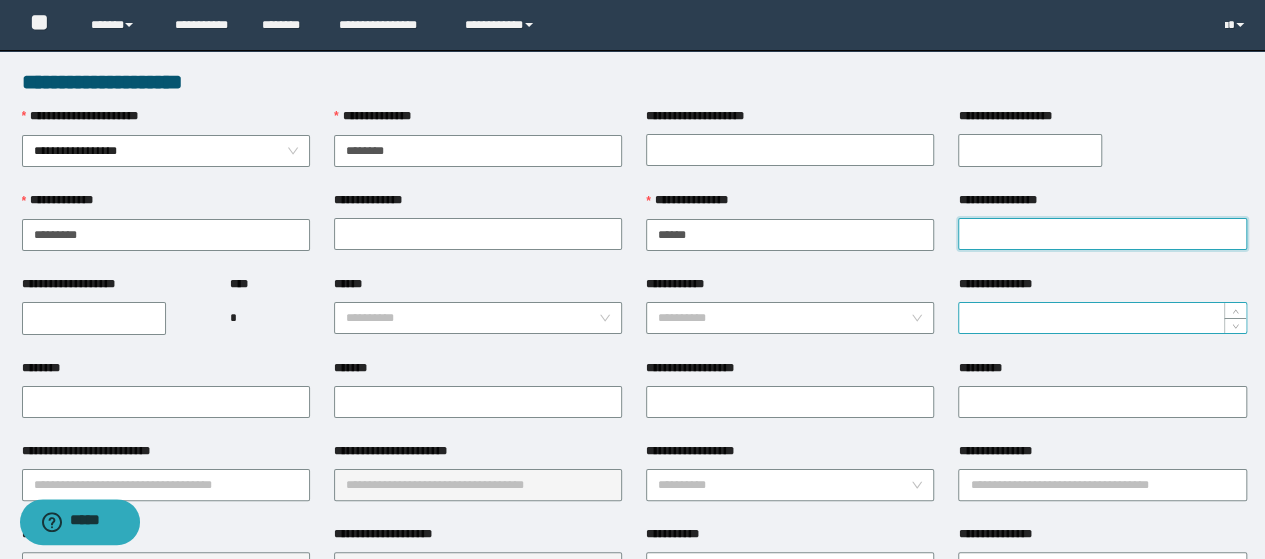 paste on "******" 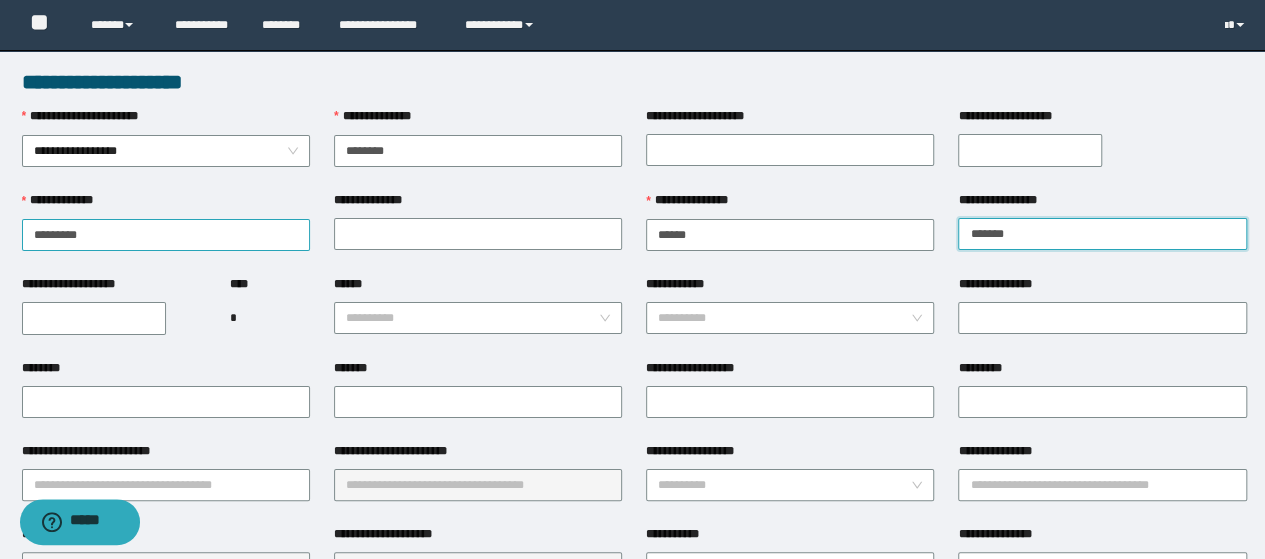 type on "******" 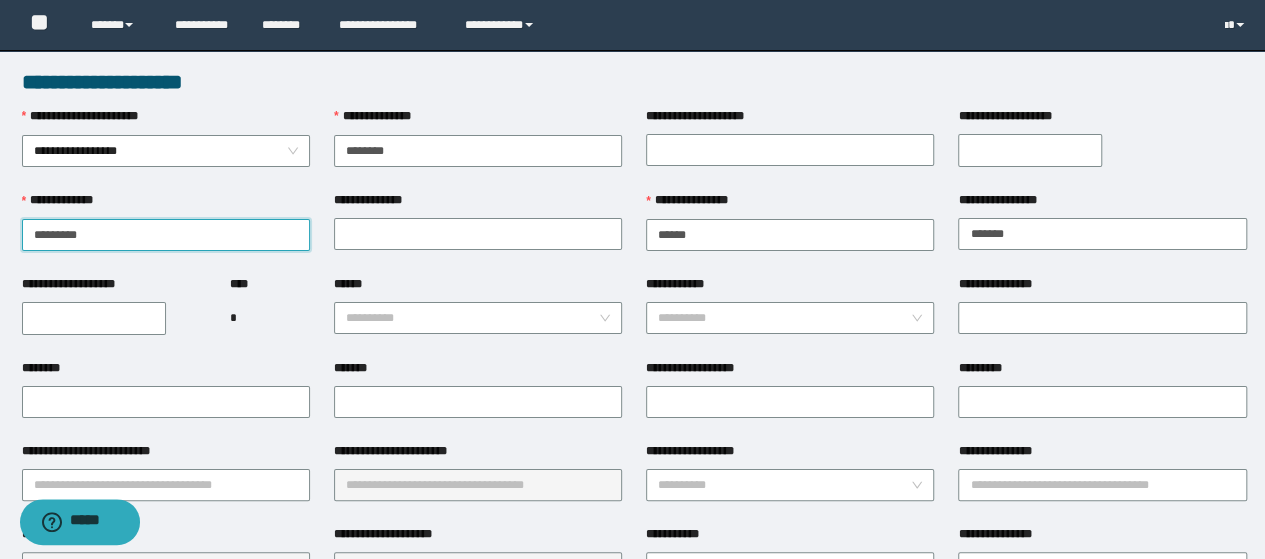 click on "*********" at bounding box center [166, 235] 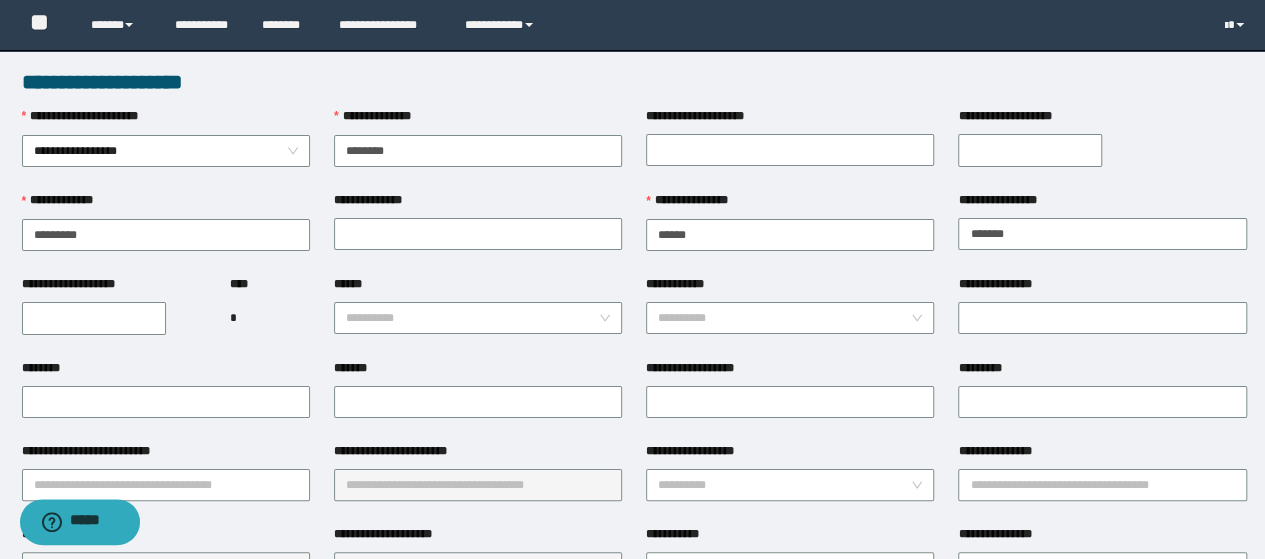 click on "**********" at bounding box center [94, 318] 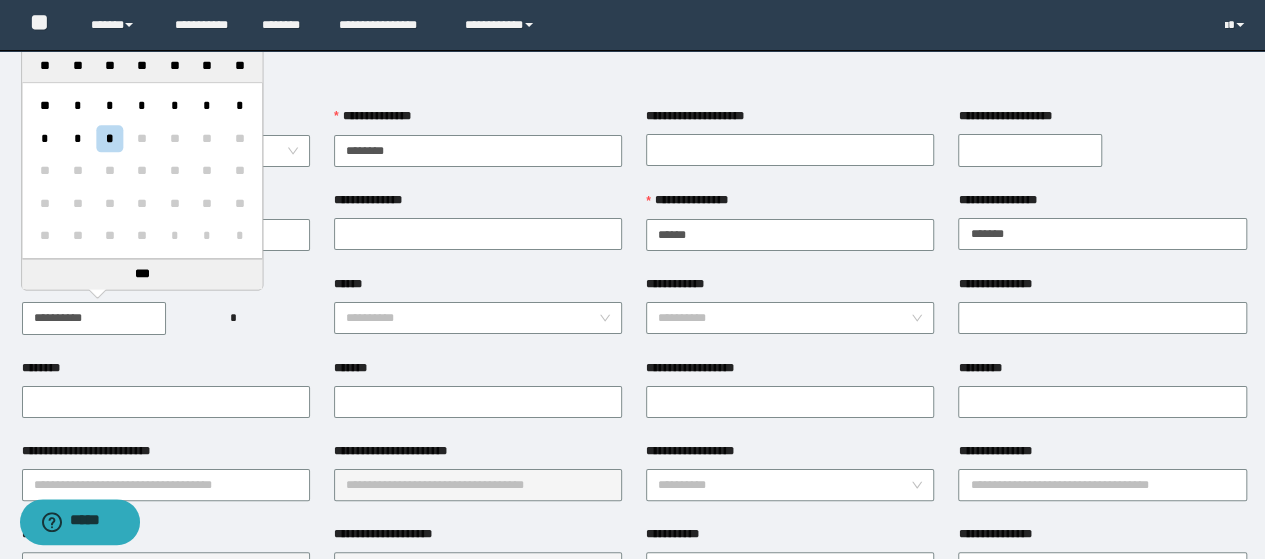 paste 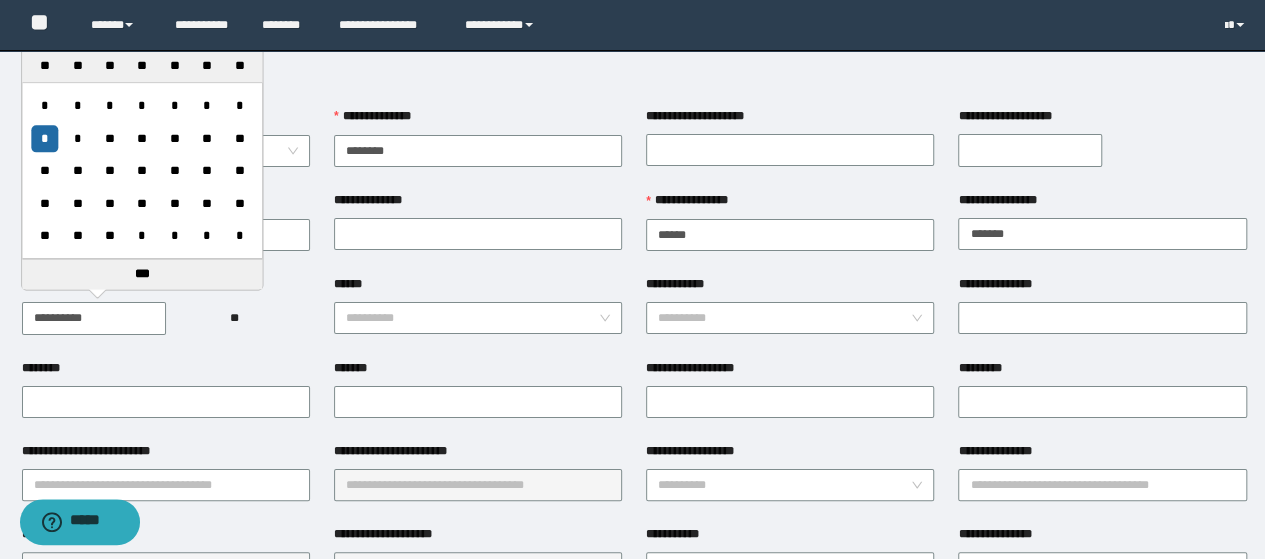 type on "**********" 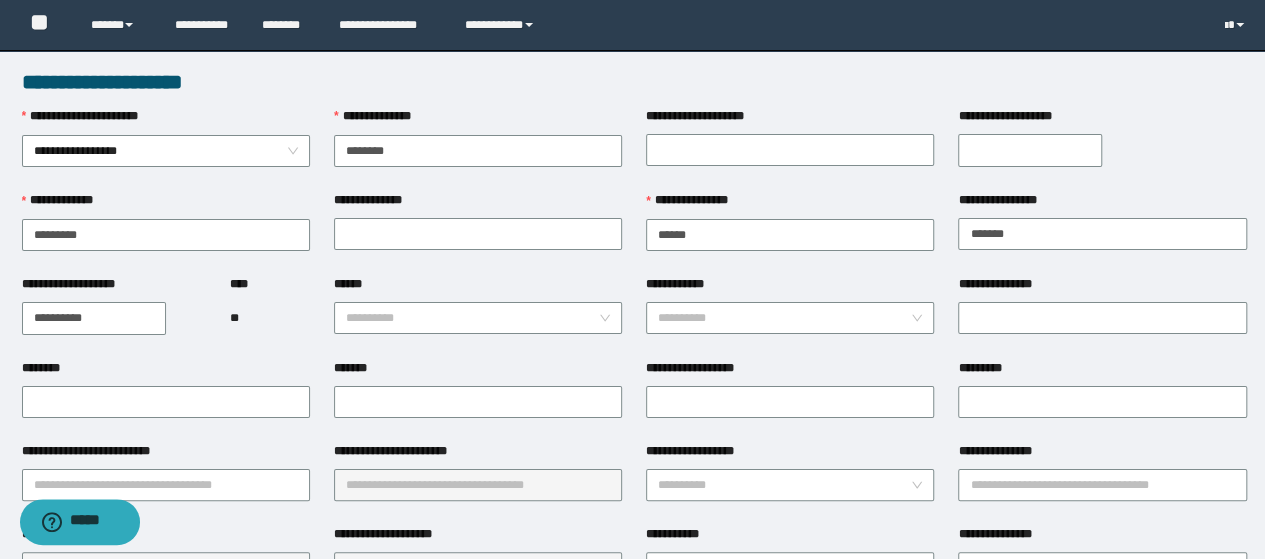 click on "**** **" at bounding box center [270, 317] 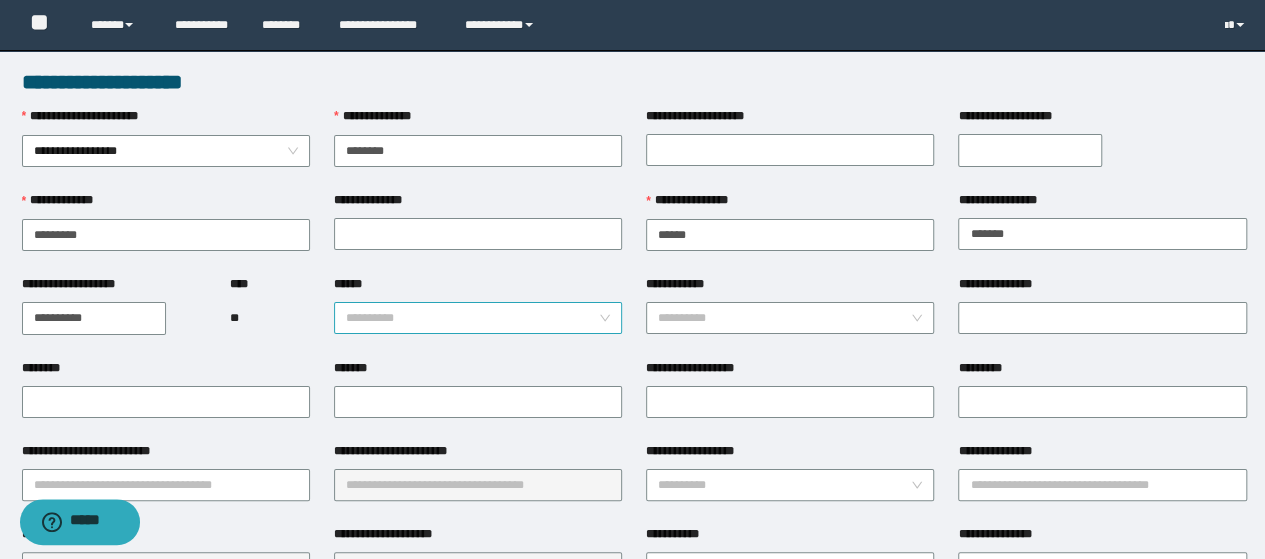 click on "******" at bounding box center (472, 318) 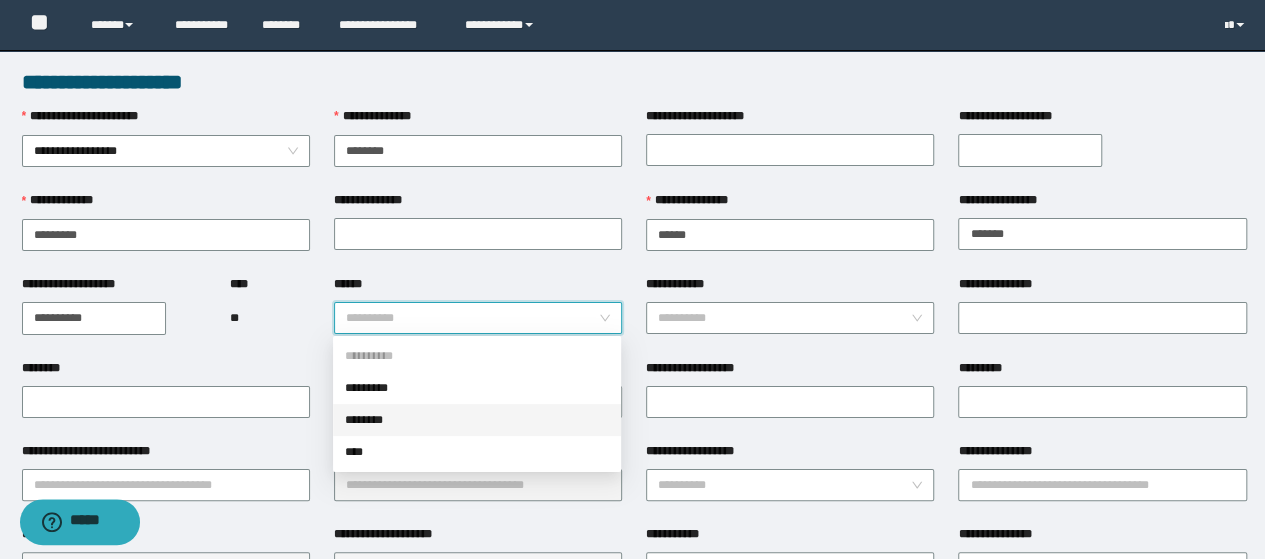 click on "********" at bounding box center (477, 420) 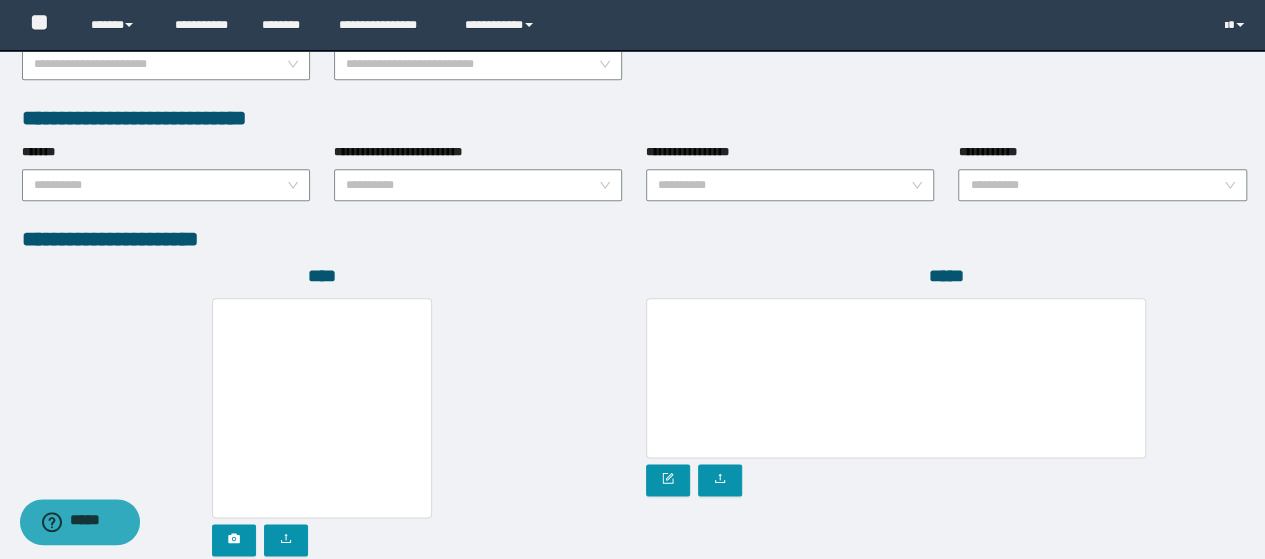 scroll, scrollTop: 1142, scrollLeft: 0, axis: vertical 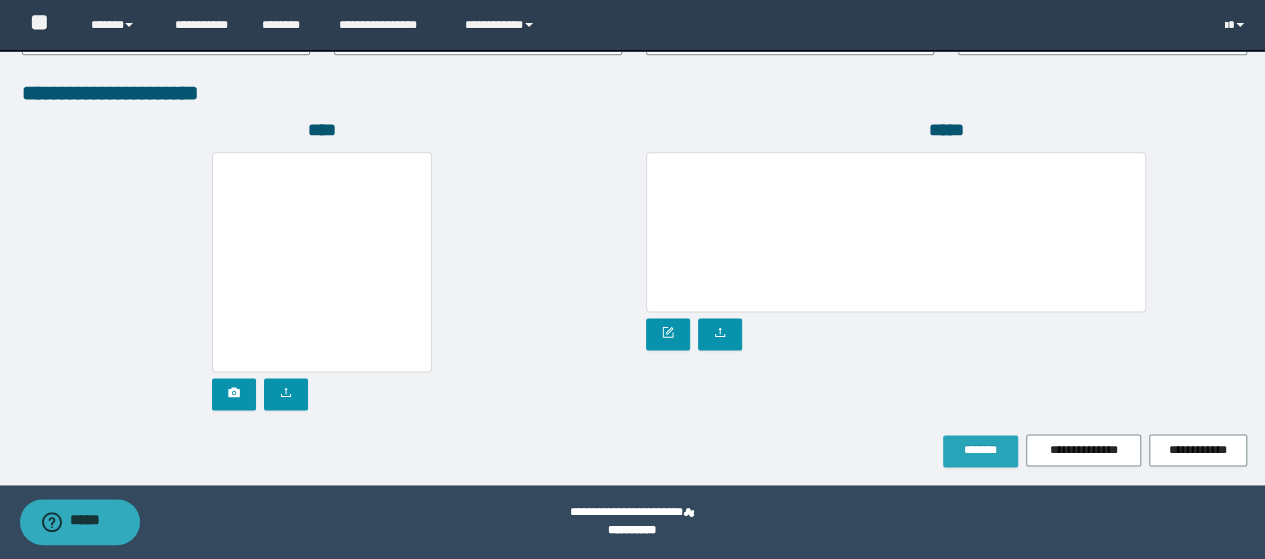click on "*******" at bounding box center [980, 450] 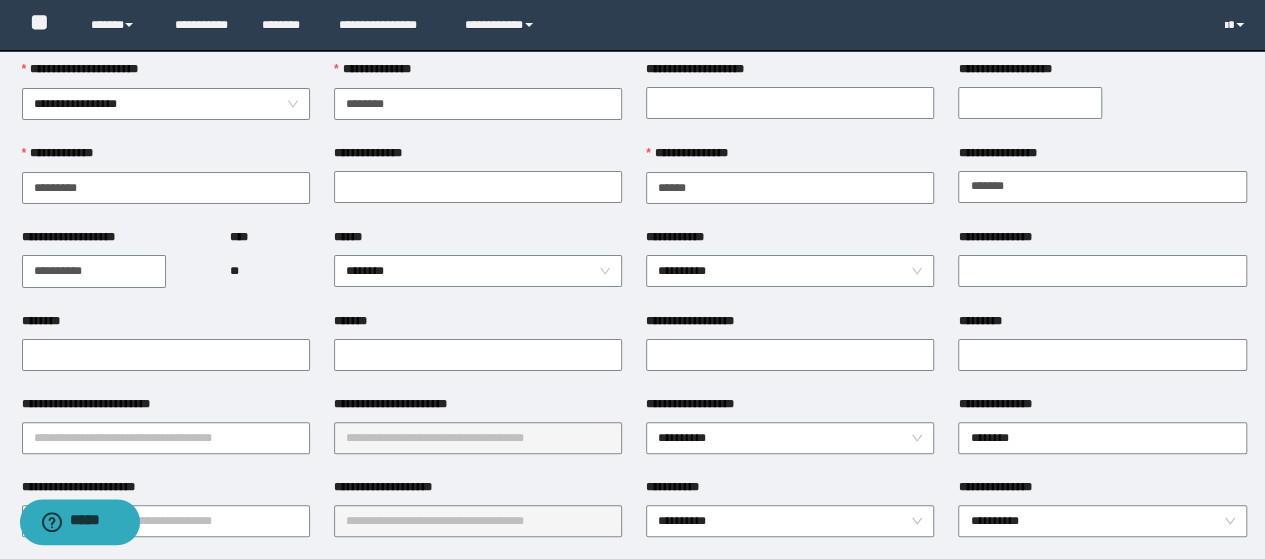scroll, scrollTop: 0, scrollLeft: 0, axis: both 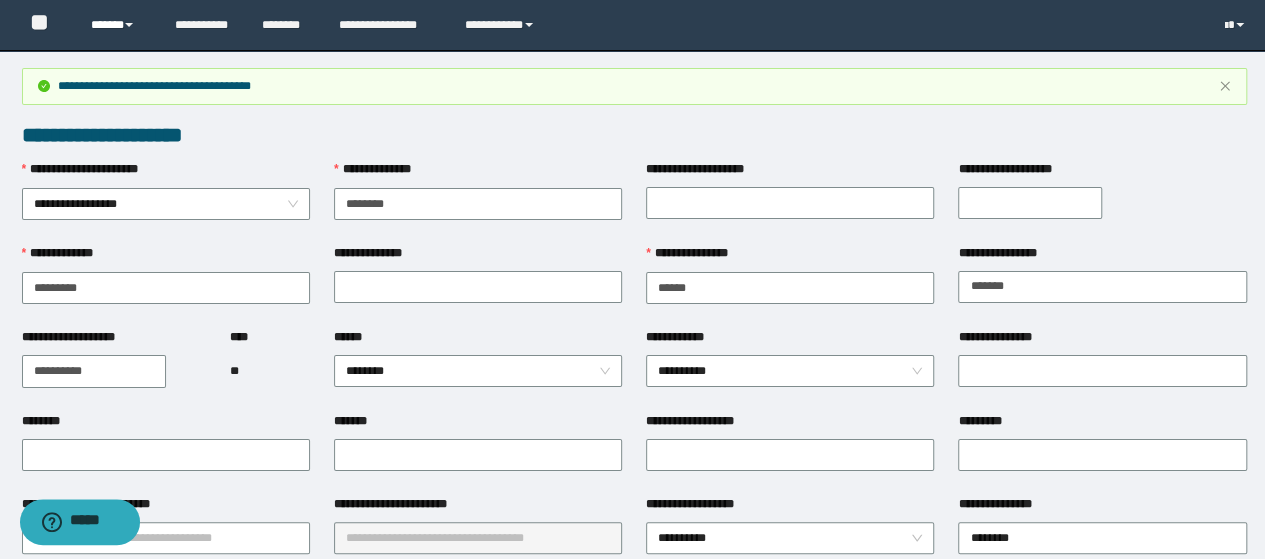 click on "******" at bounding box center (117, 25) 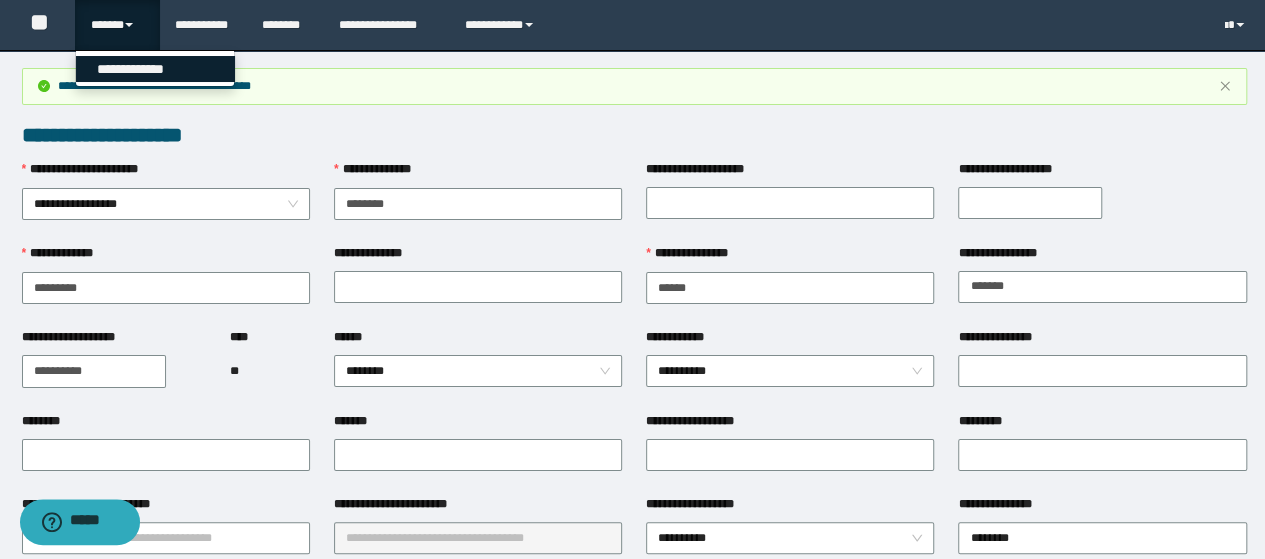 click on "**********" at bounding box center (155, 69) 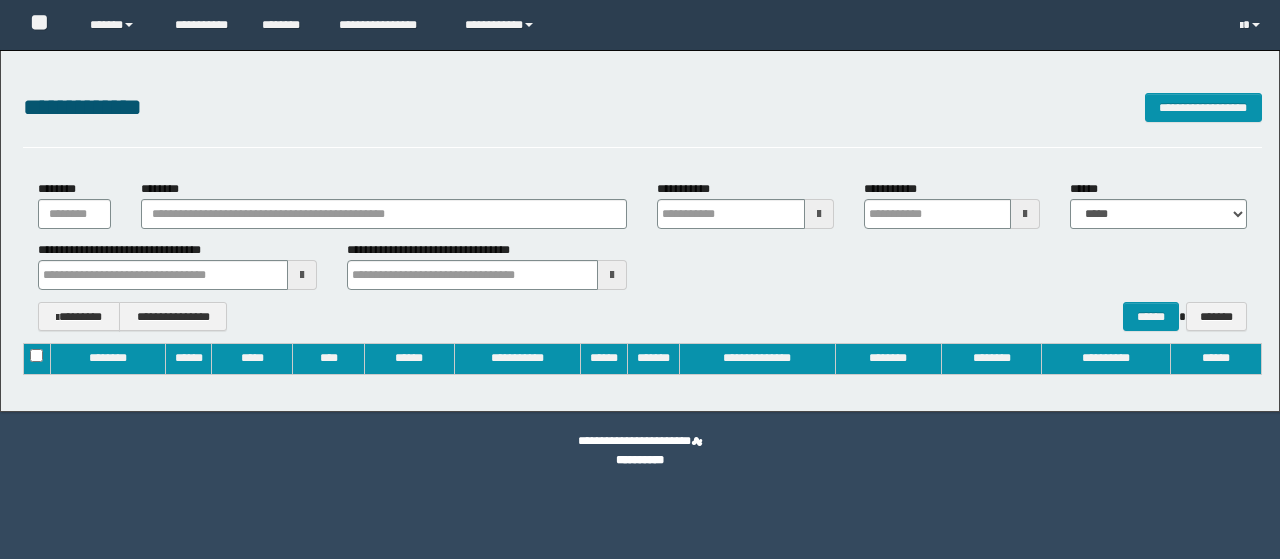 type on "**********" 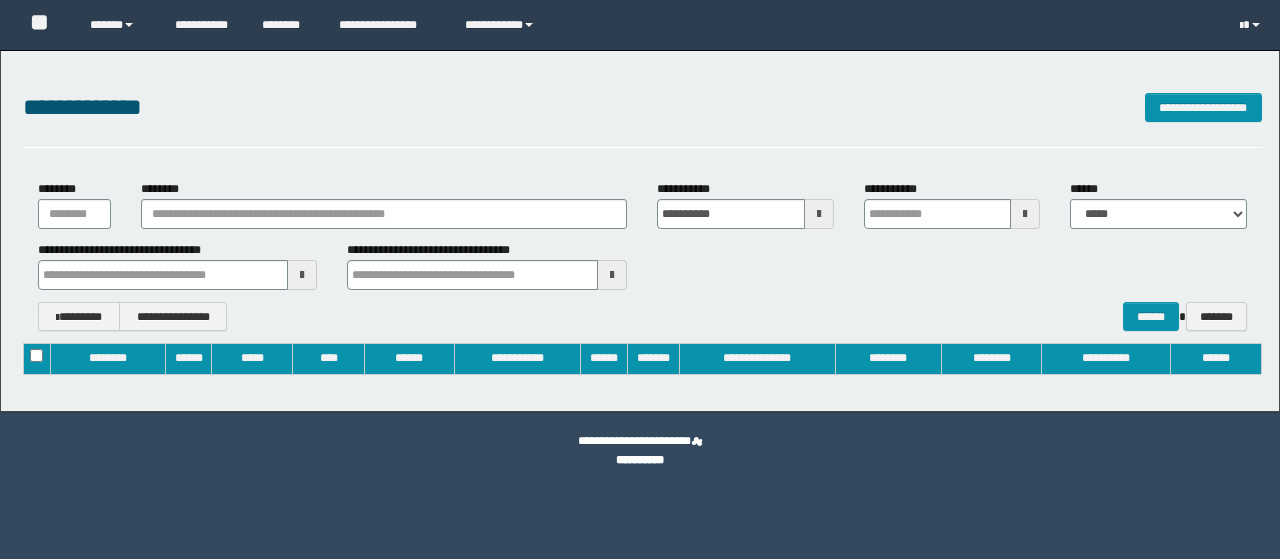 type on "**********" 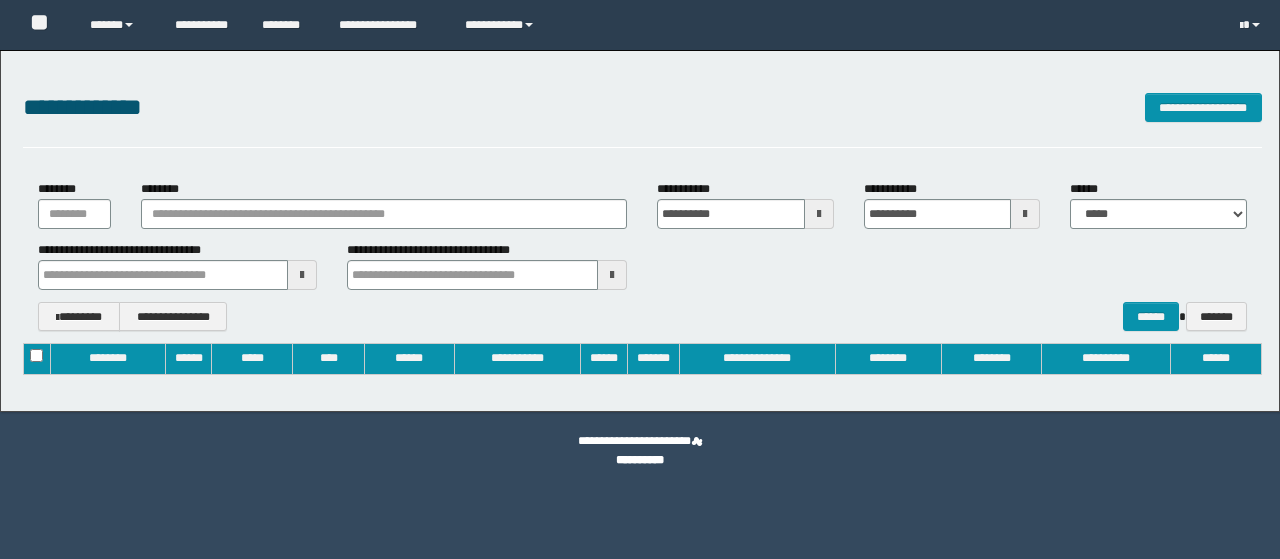 scroll, scrollTop: 0, scrollLeft: 0, axis: both 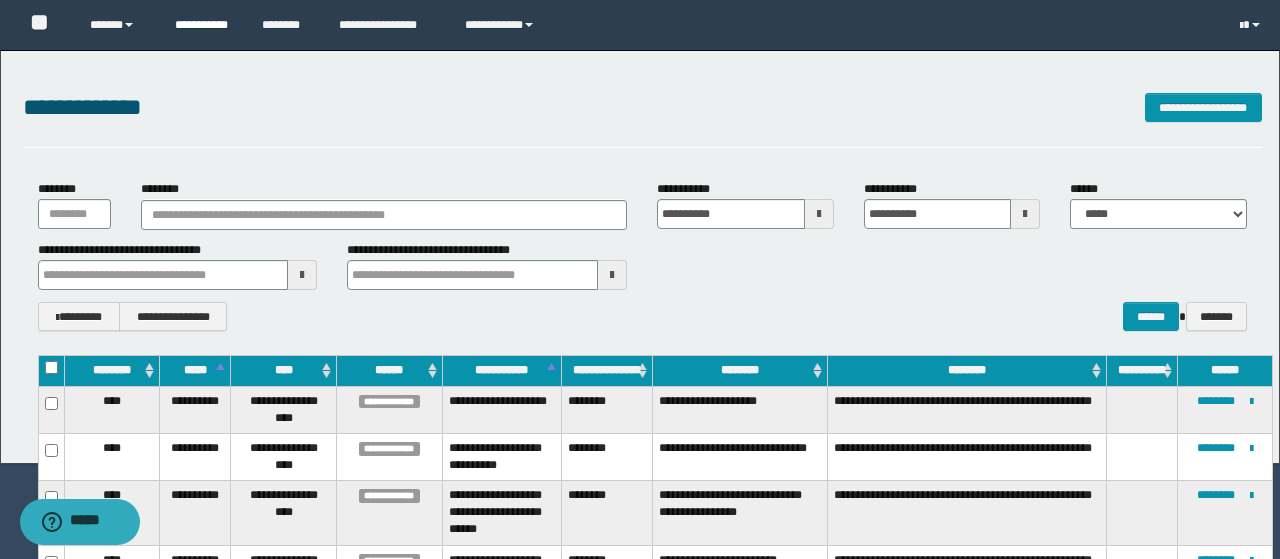 type 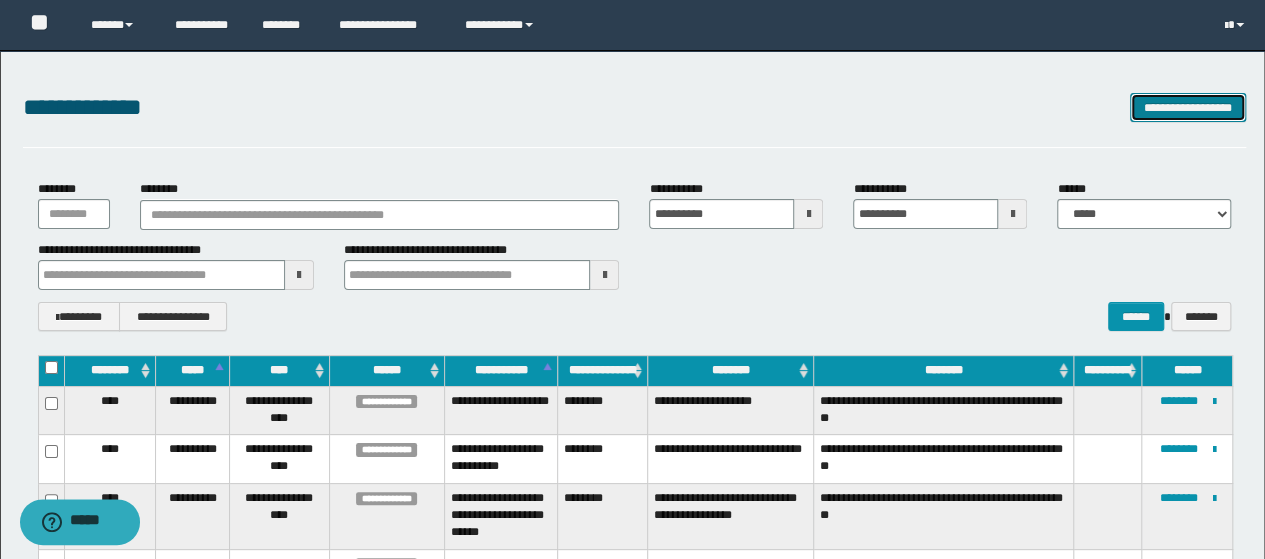 click on "**********" at bounding box center (1188, 107) 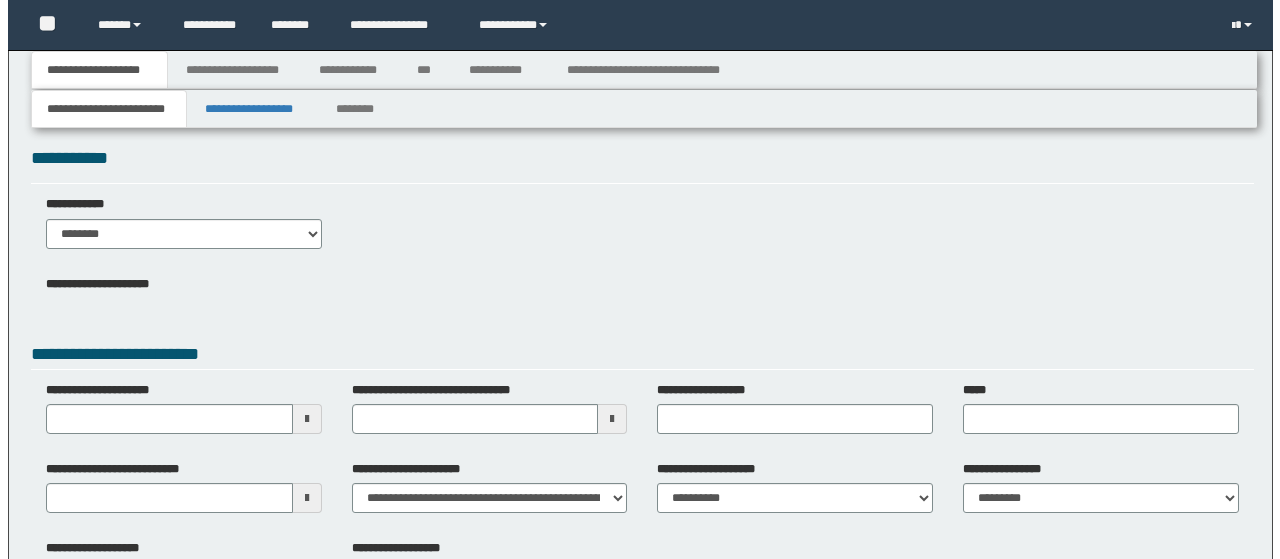 scroll, scrollTop: 0, scrollLeft: 0, axis: both 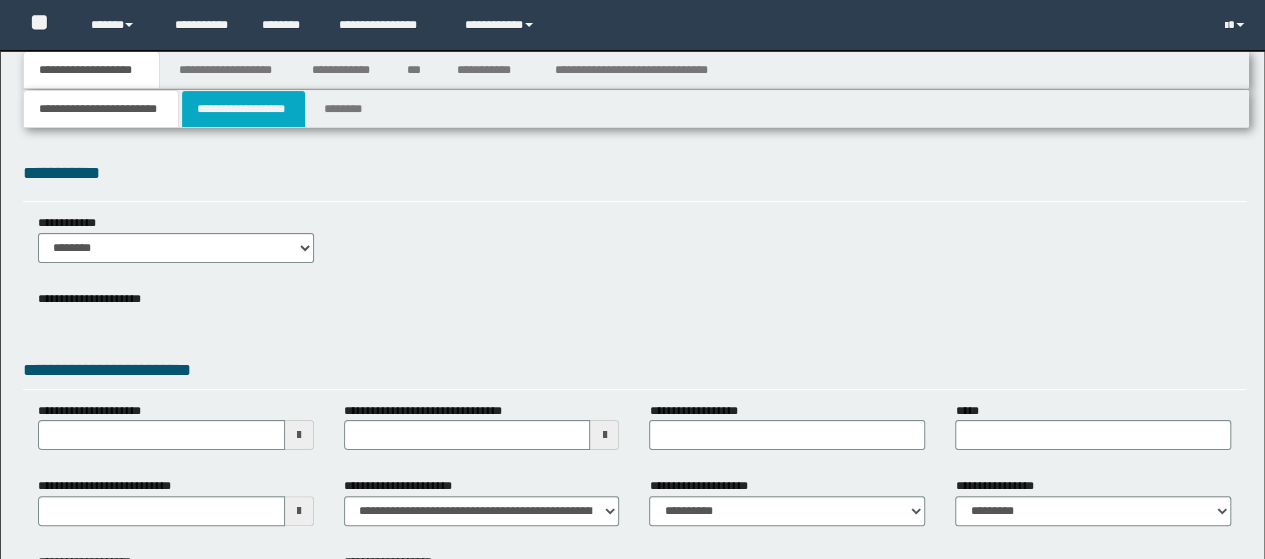 type 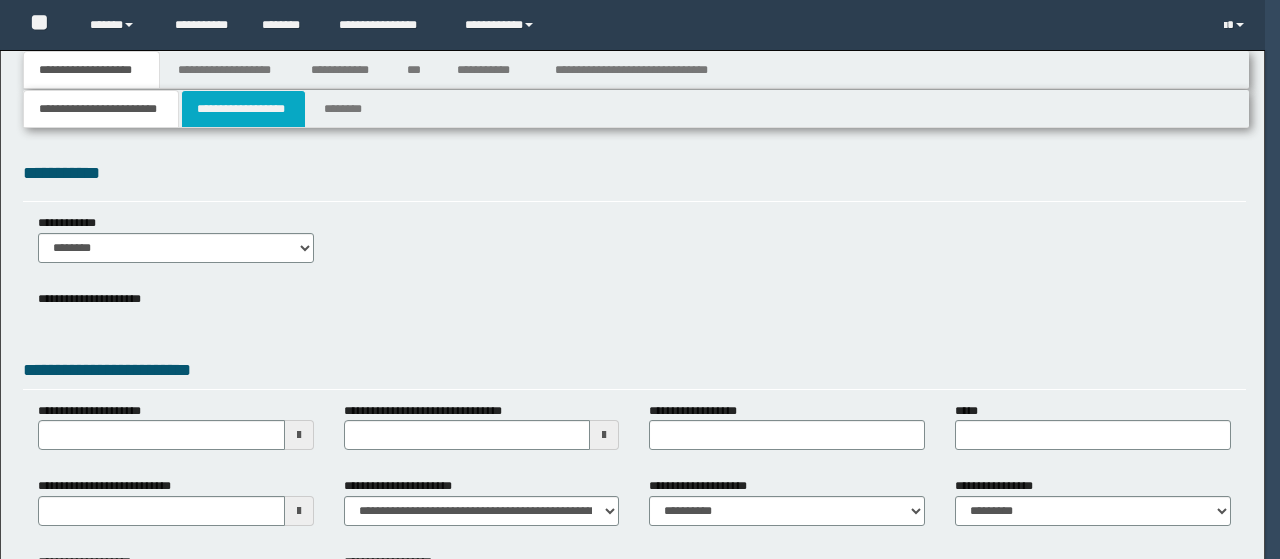 click on "**********" at bounding box center [243, 109] 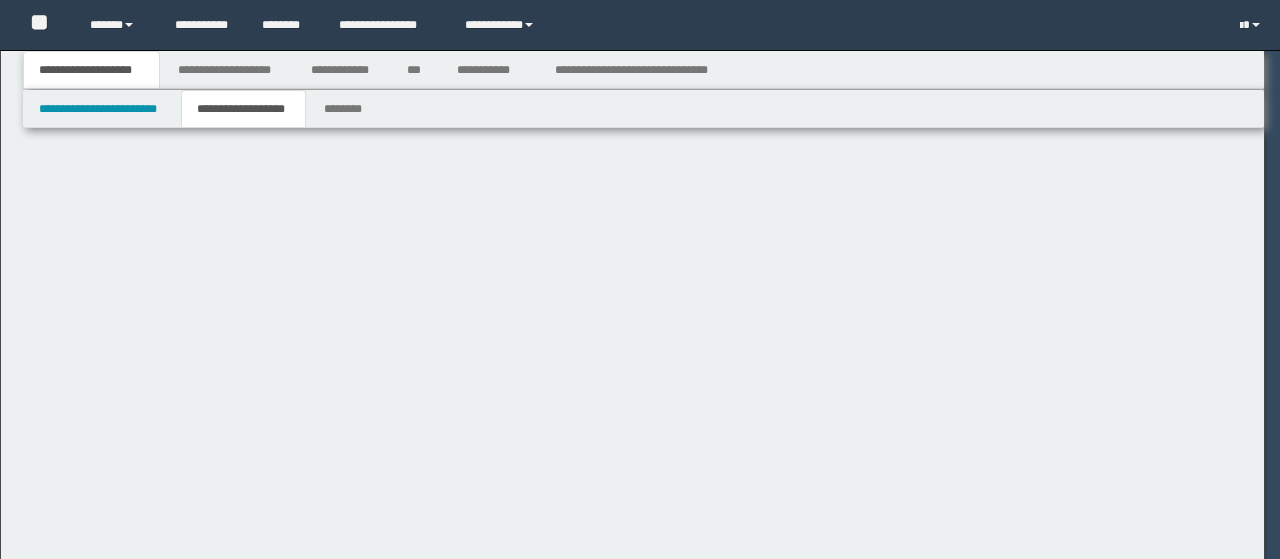 scroll, scrollTop: 0, scrollLeft: 0, axis: both 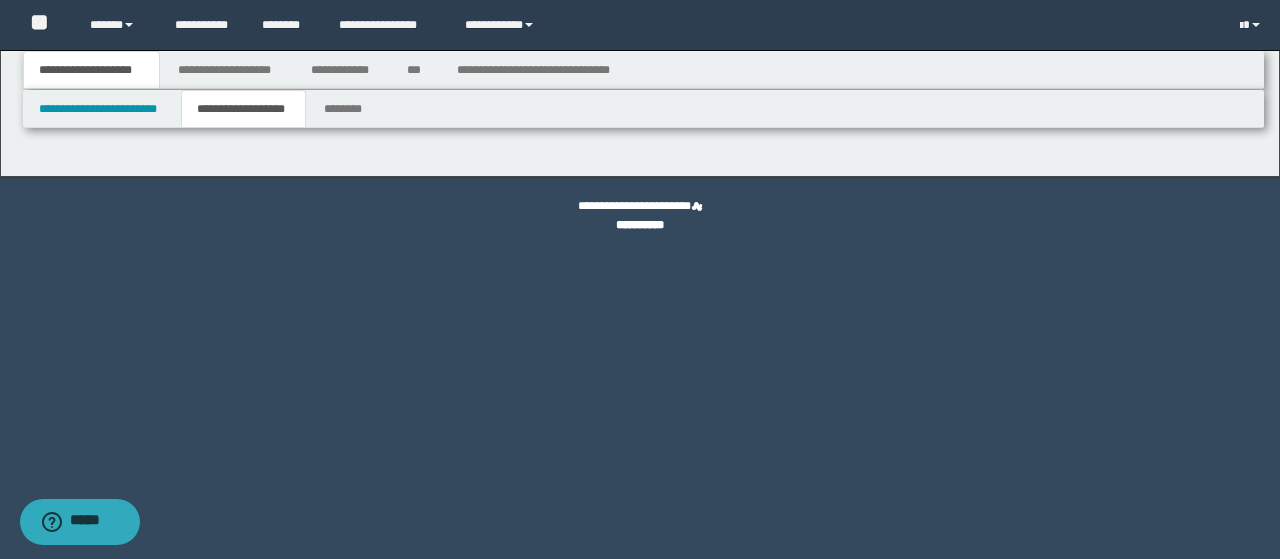 click on "**********" at bounding box center [243, 109] 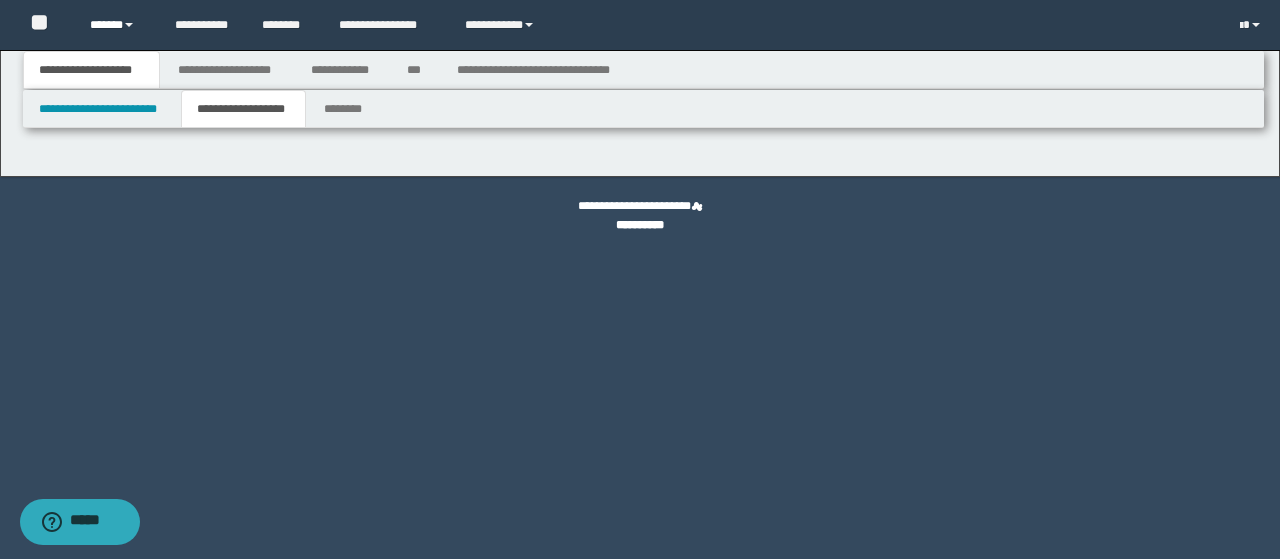 click on "******" at bounding box center [117, 25] 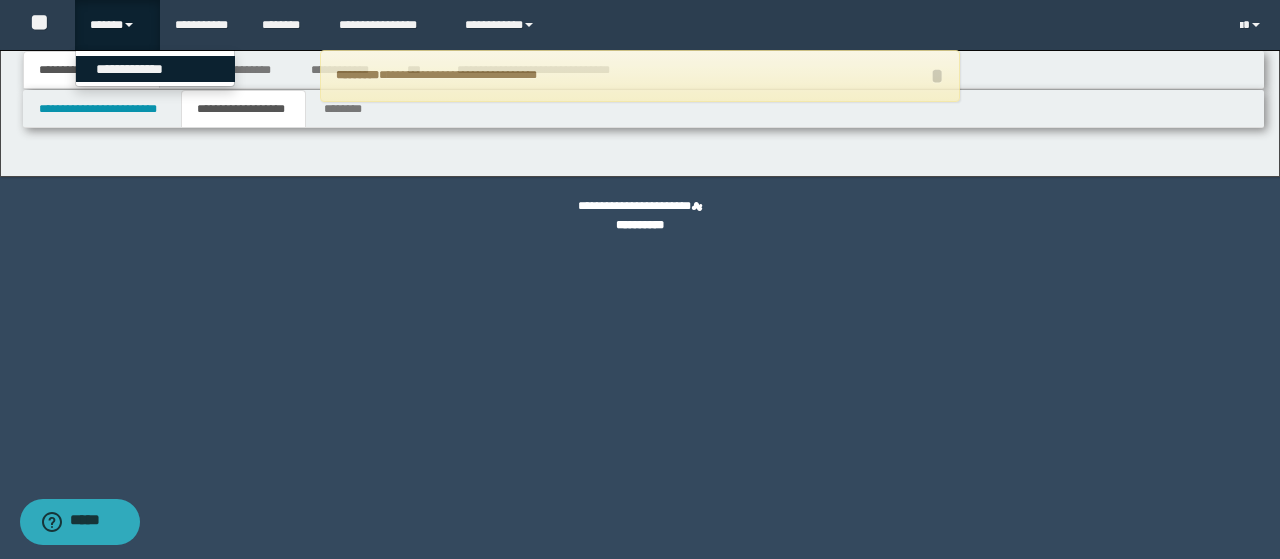 click on "**********" at bounding box center (155, 69) 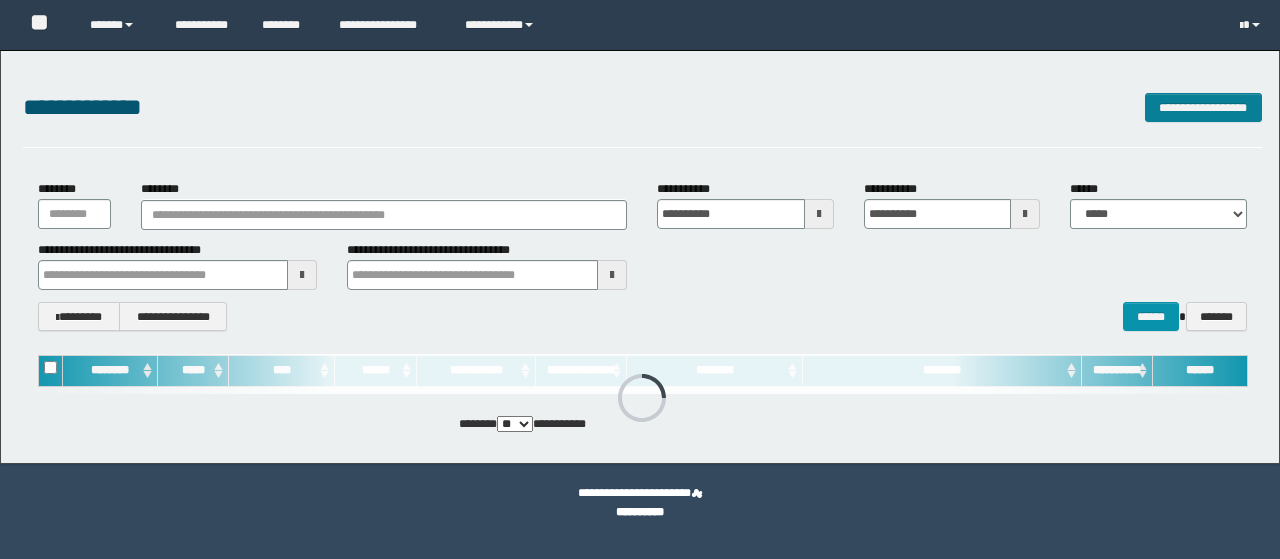 scroll, scrollTop: 0, scrollLeft: 0, axis: both 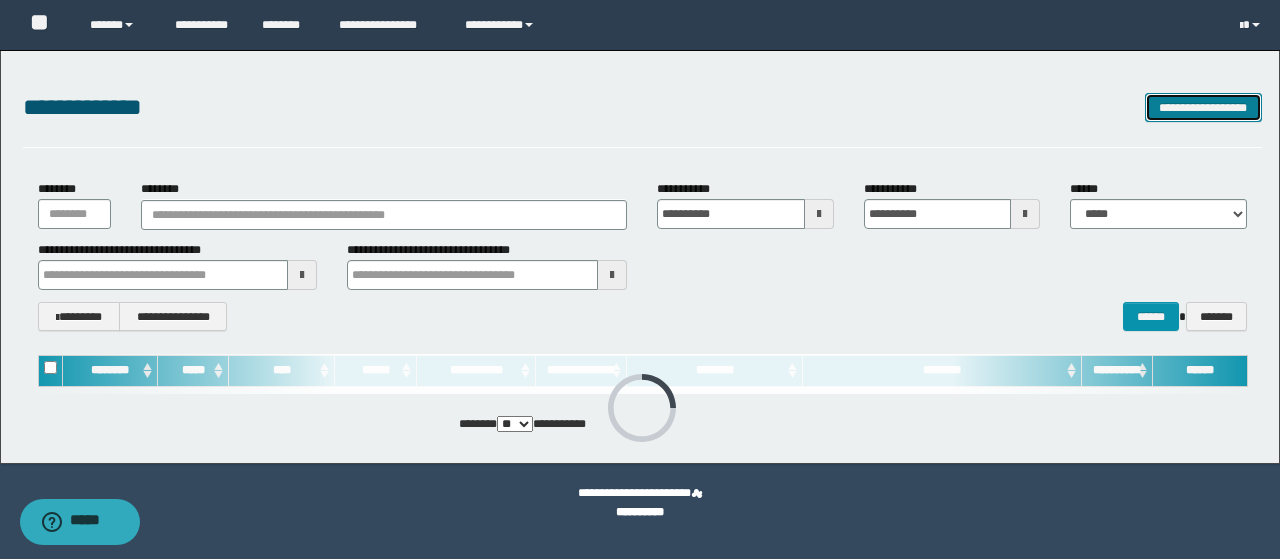 click on "**********" at bounding box center (1203, 107) 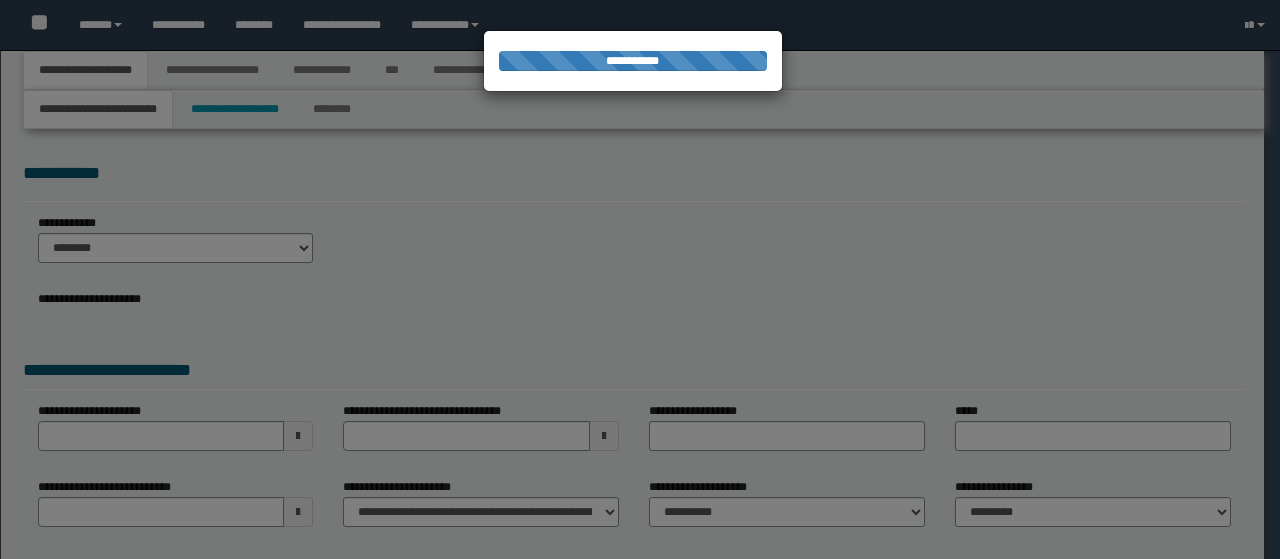 scroll, scrollTop: 0, scrollLeft: 0, axis: both 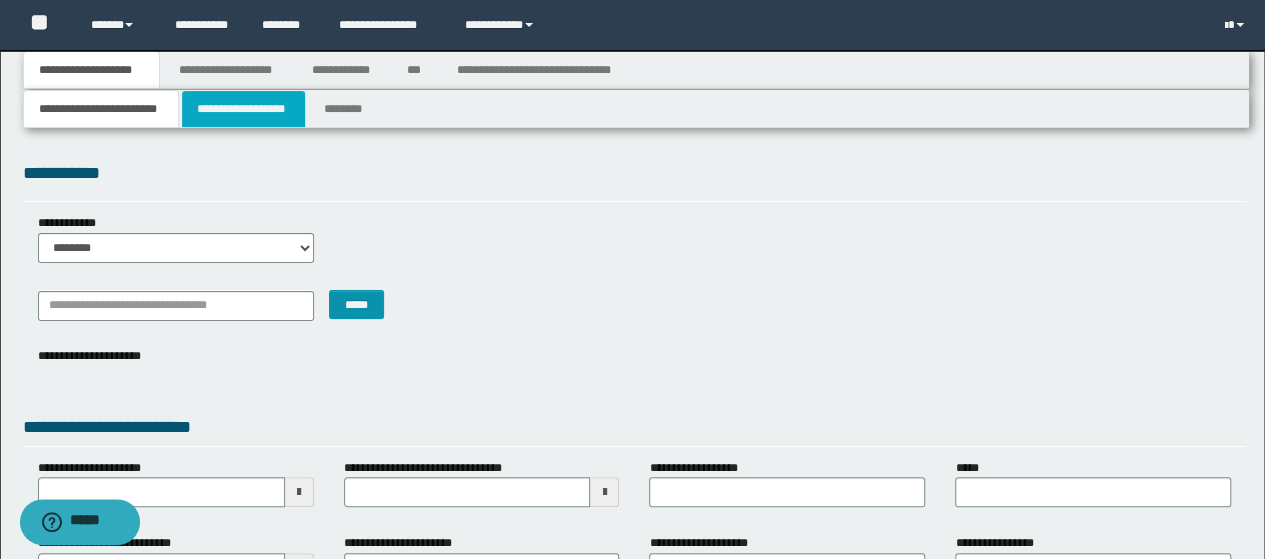 click on "**********" at bounding box center (243, 109) 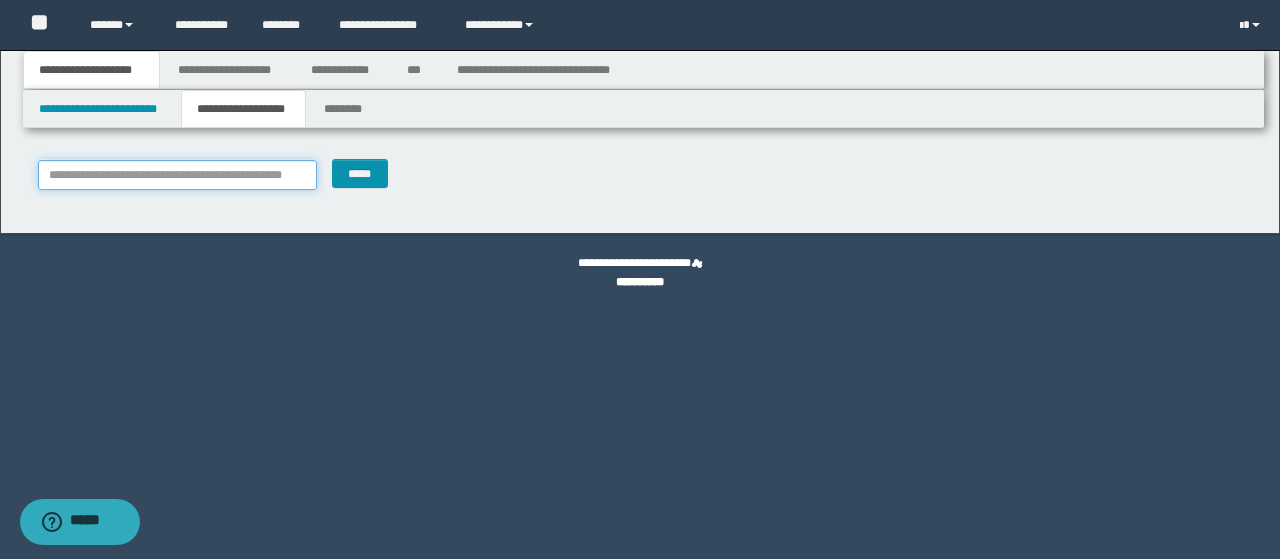 click on "**********" at bounding box center [178, 175] 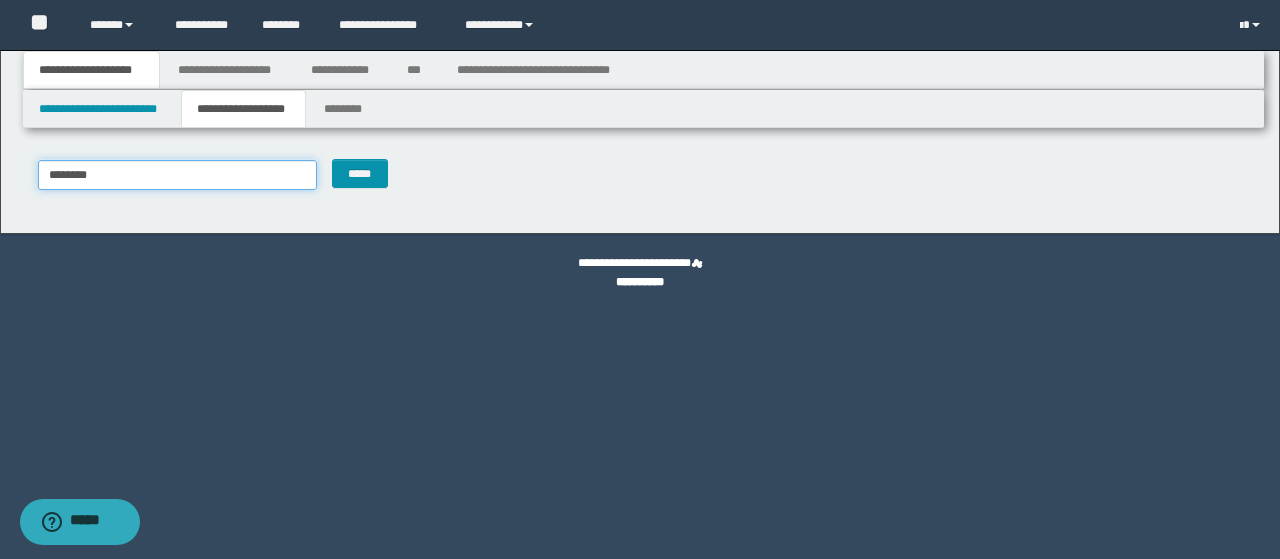 type on "********" 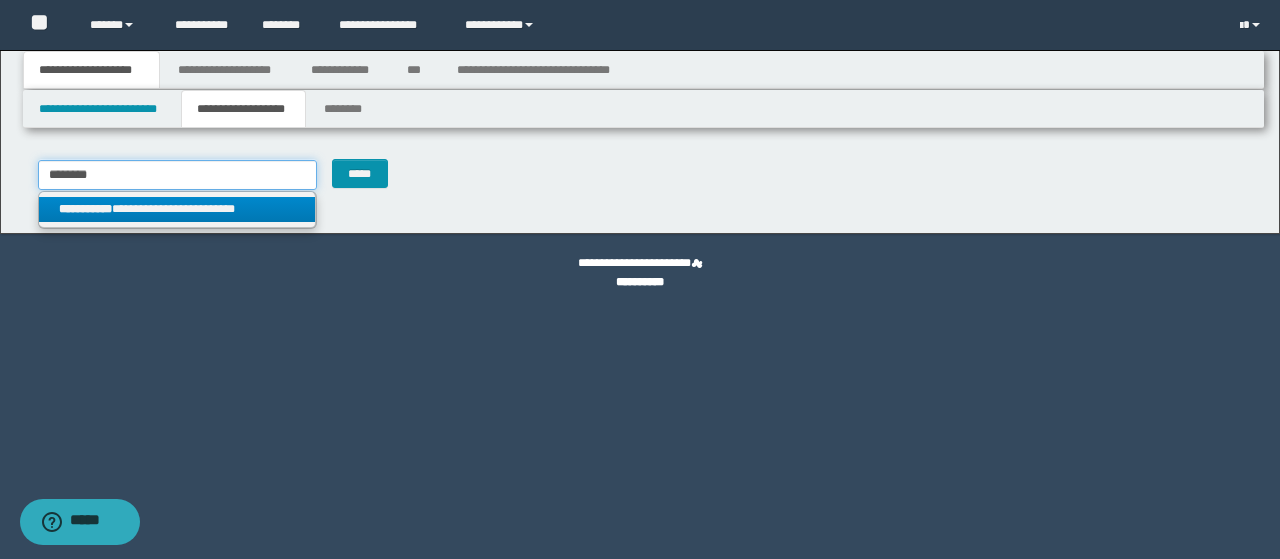 type on "********" 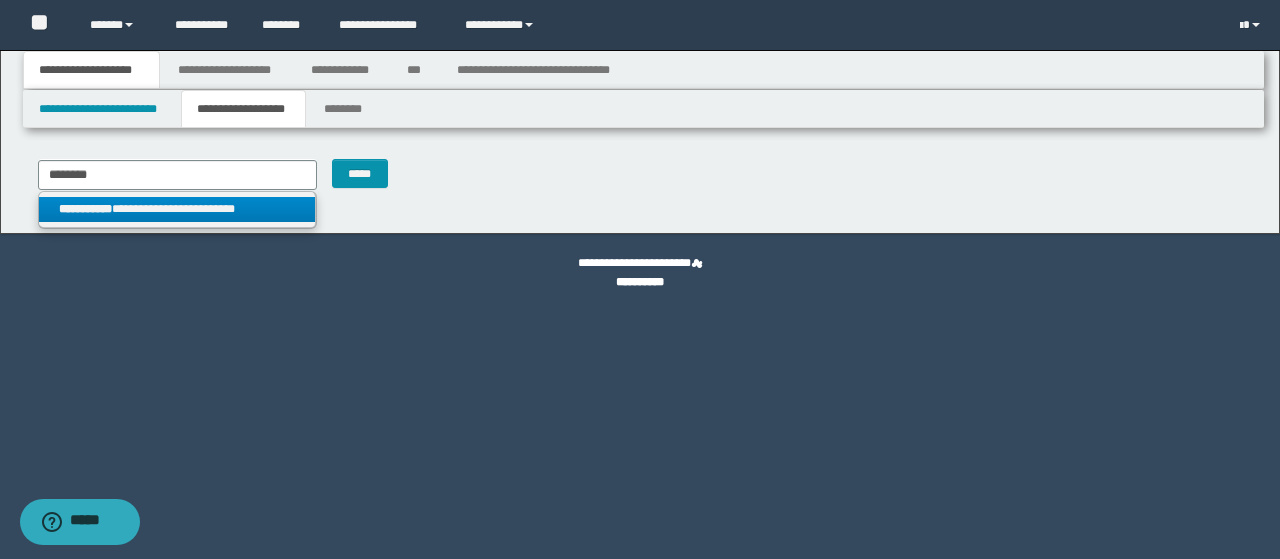 click on "**********" at bounding box center (177, 209) 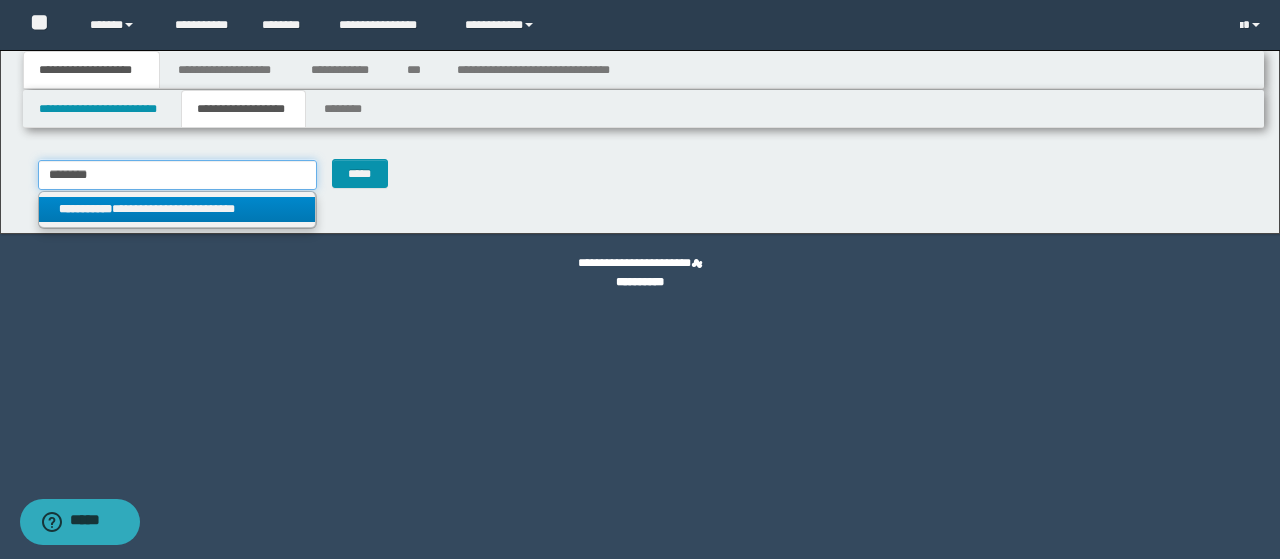 type 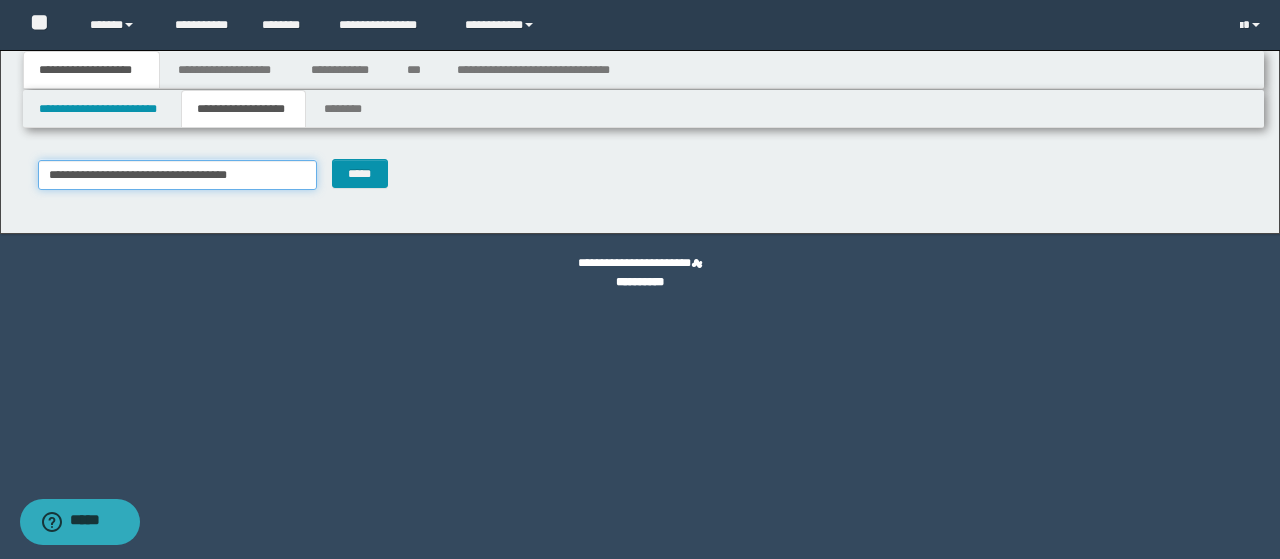 type on "********" 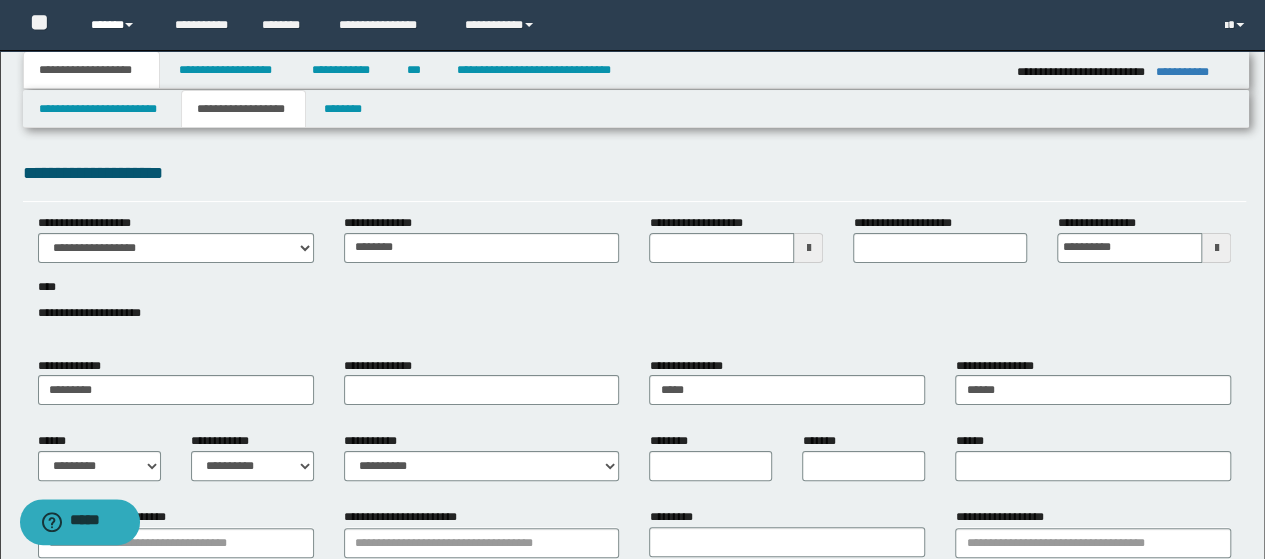 click on "******" at bounding box center (117, 25) 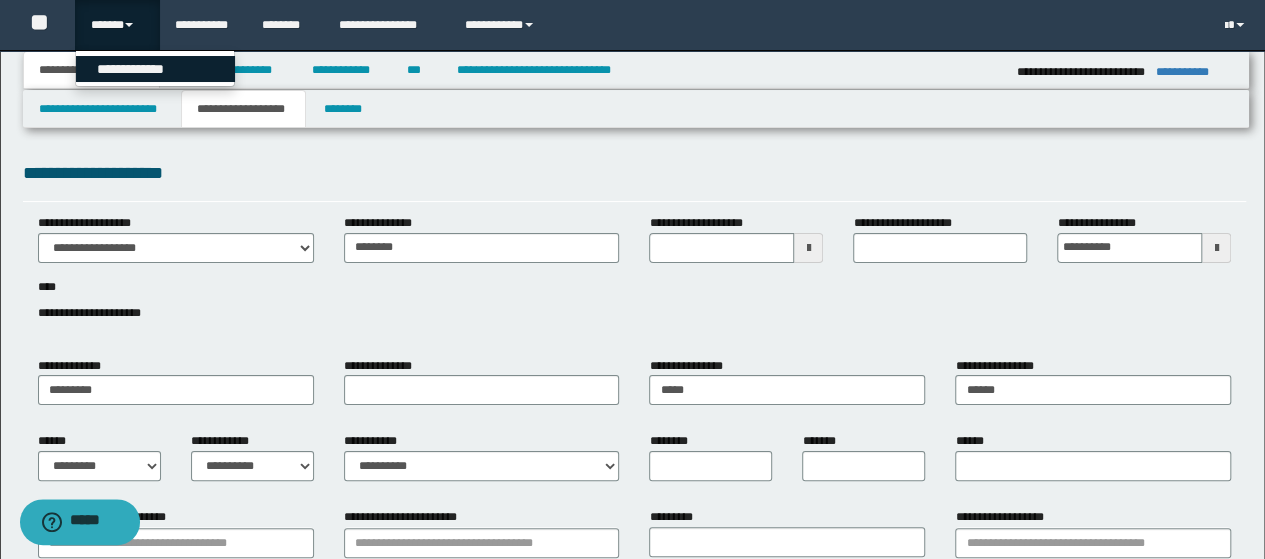 click on "**********" at bounding box center (155, 69) 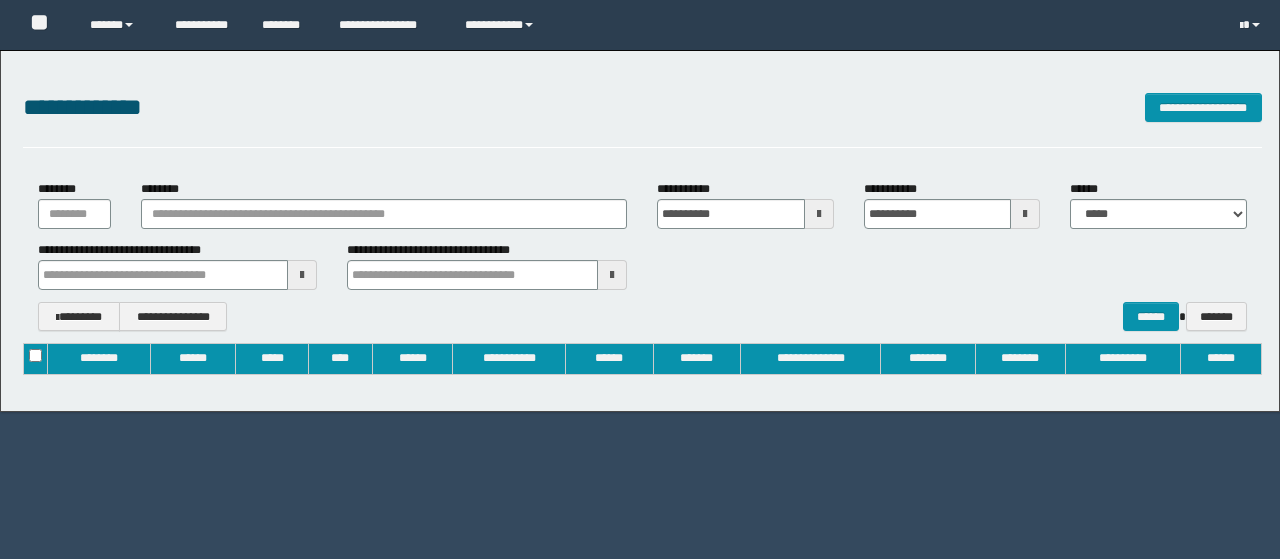 type on "**********" 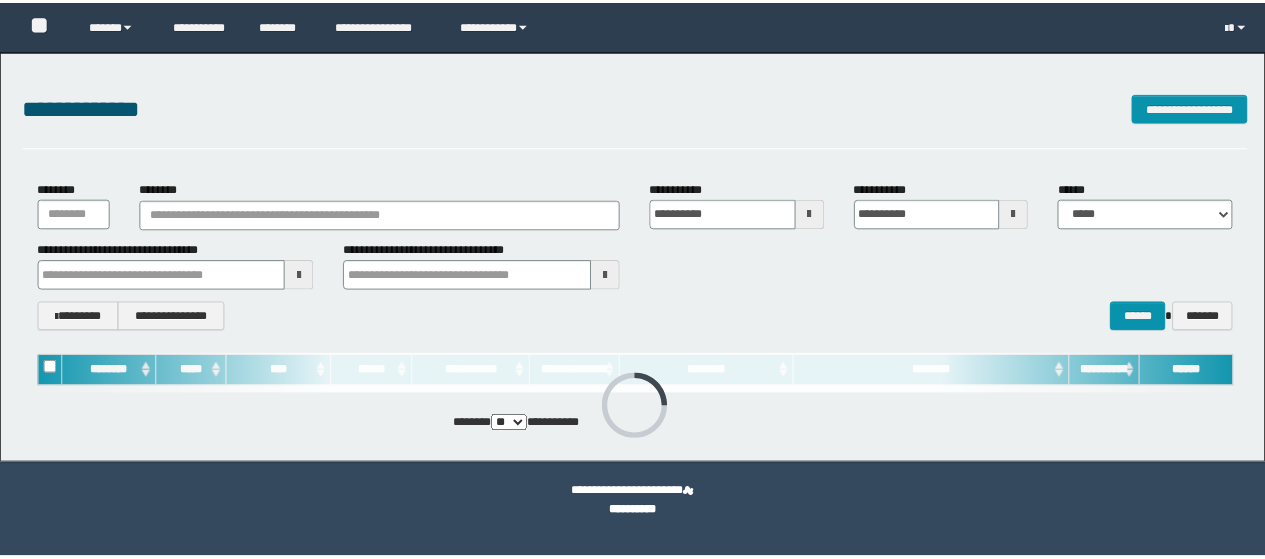 scroll, scrollTop: 0, scrollLeft: 0, axis: both 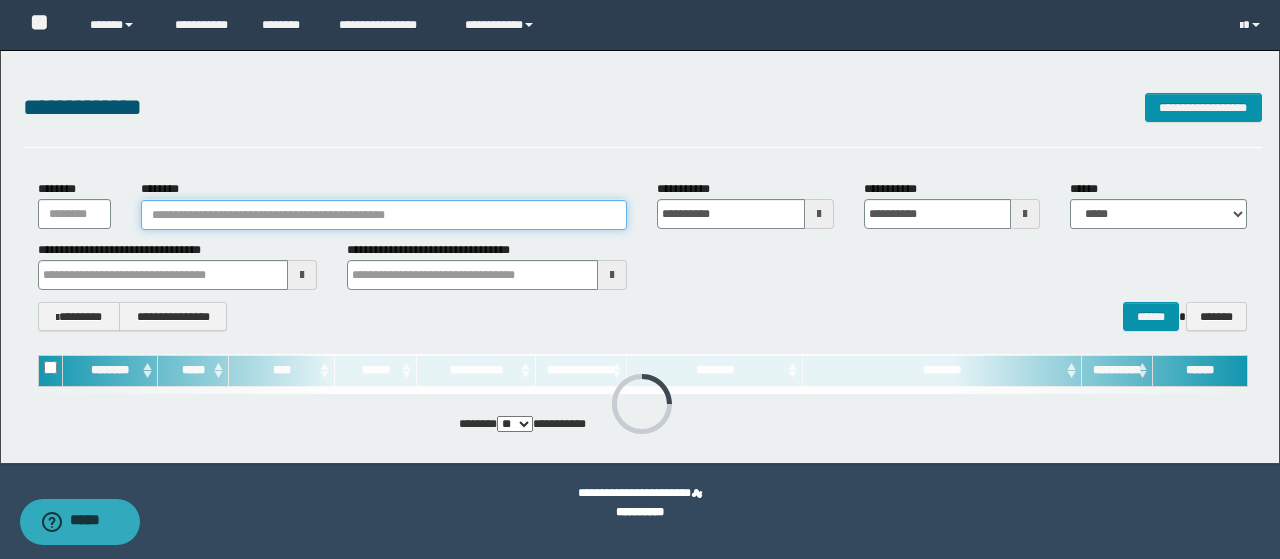 click on "********" at bounding box center [384, 215] 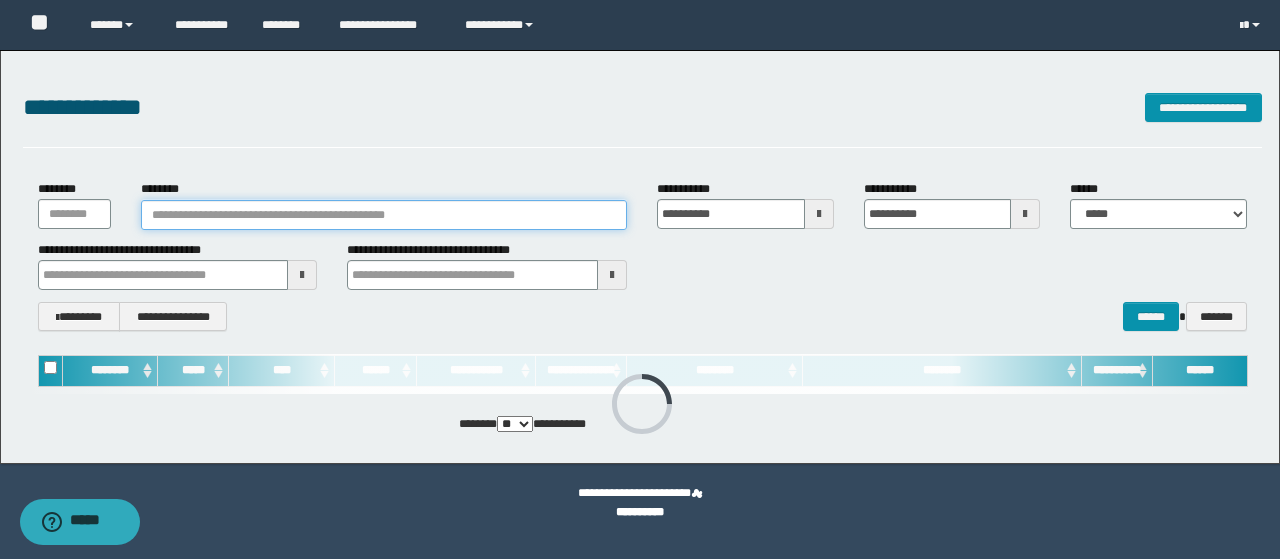 paste on "********" 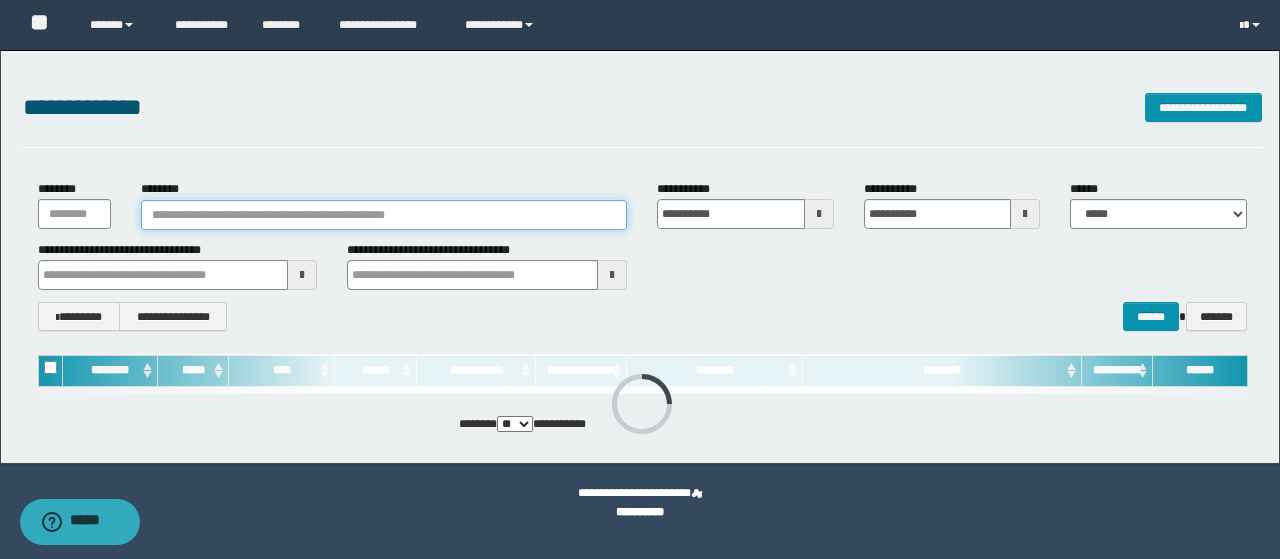 type on "********" 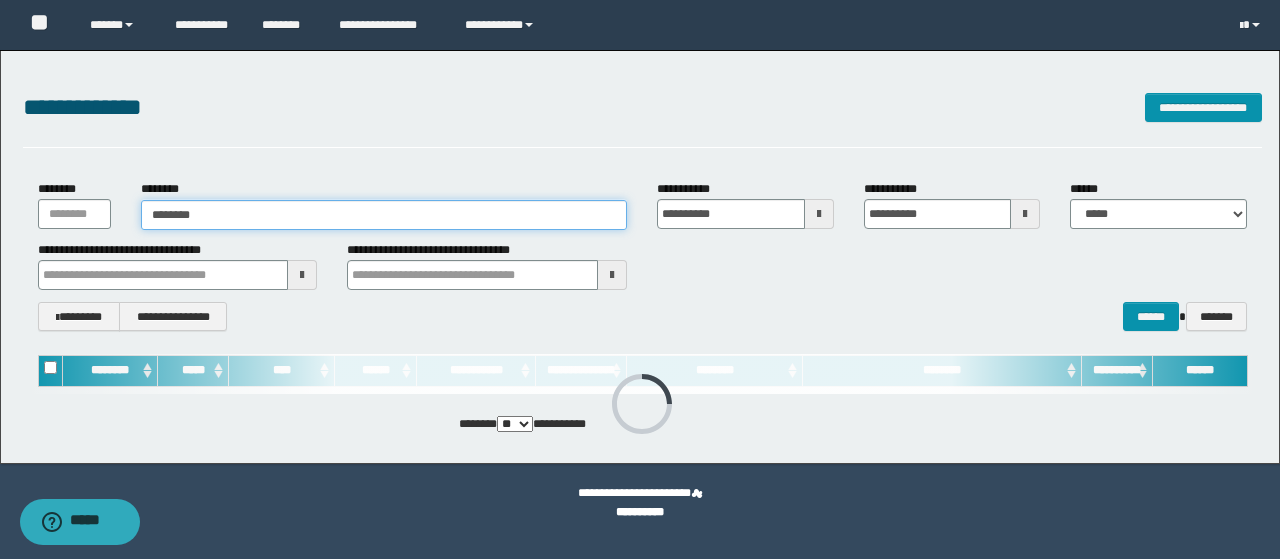 type on "********" 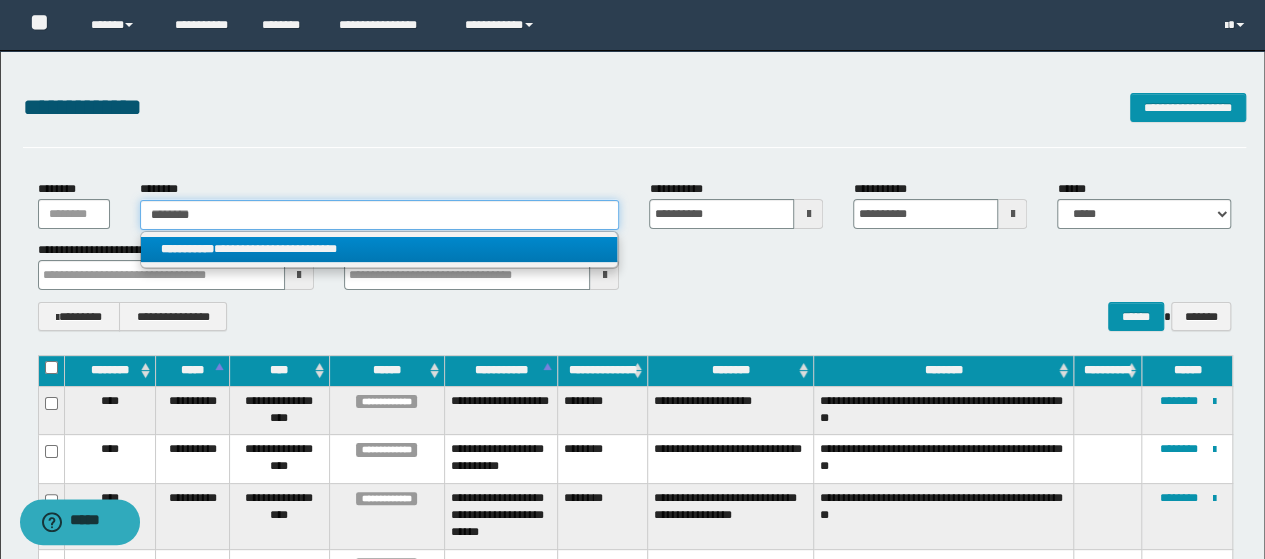 type on "********" 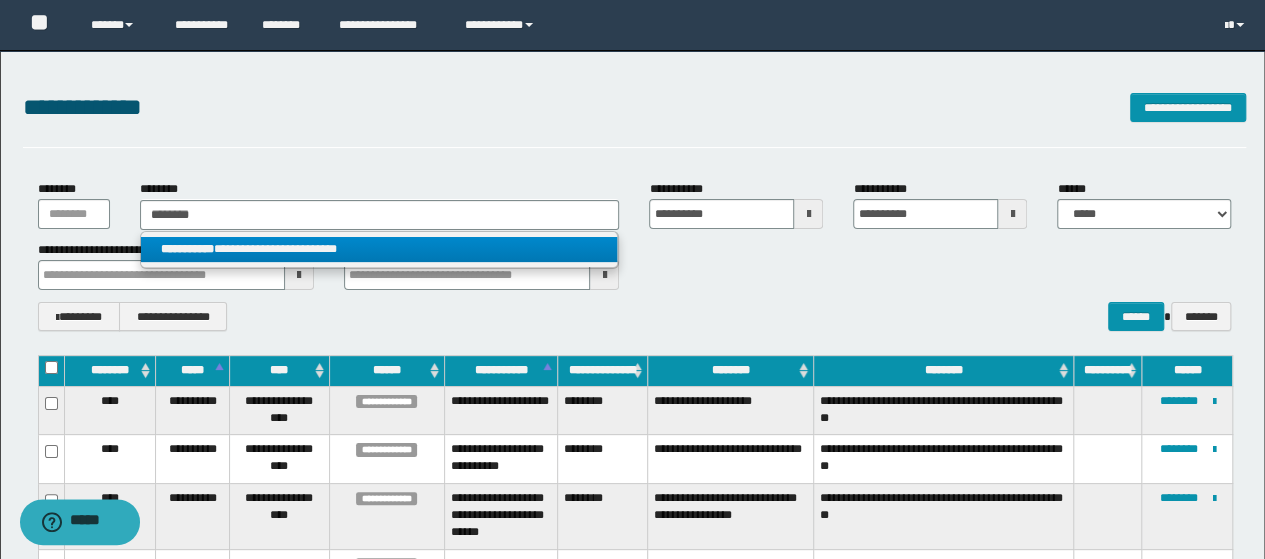 click on "**********" at bounding box center (379, 249) 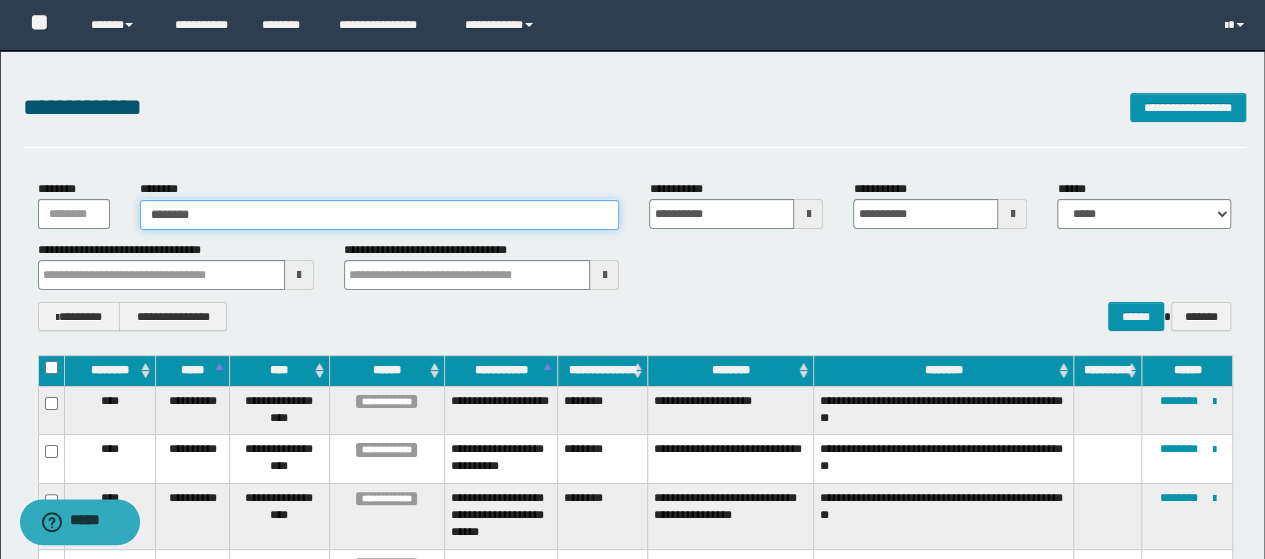 type 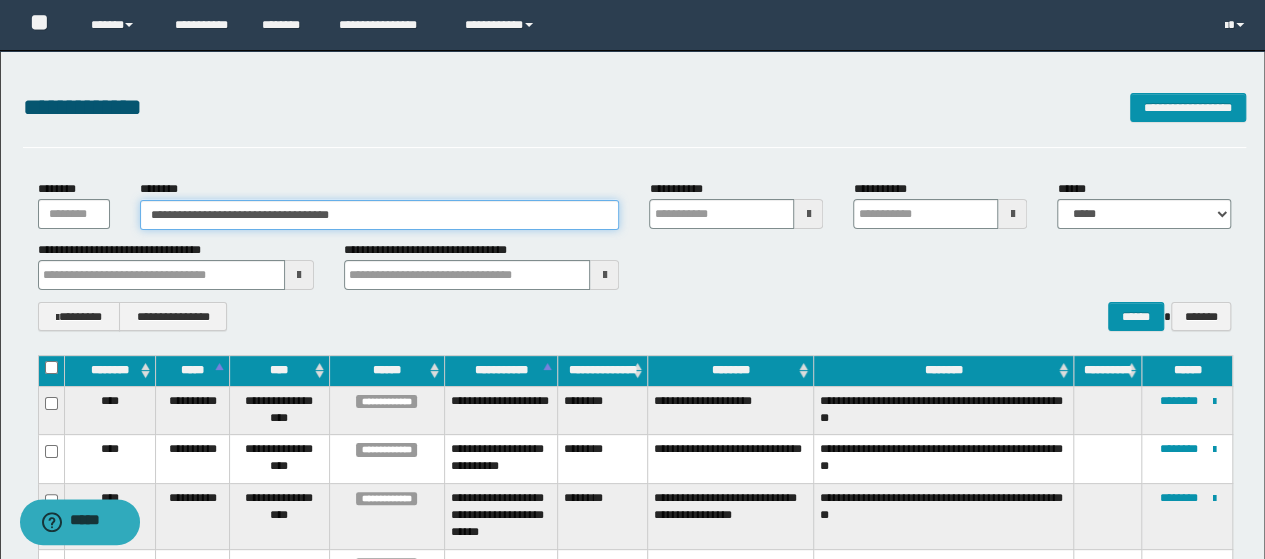 type 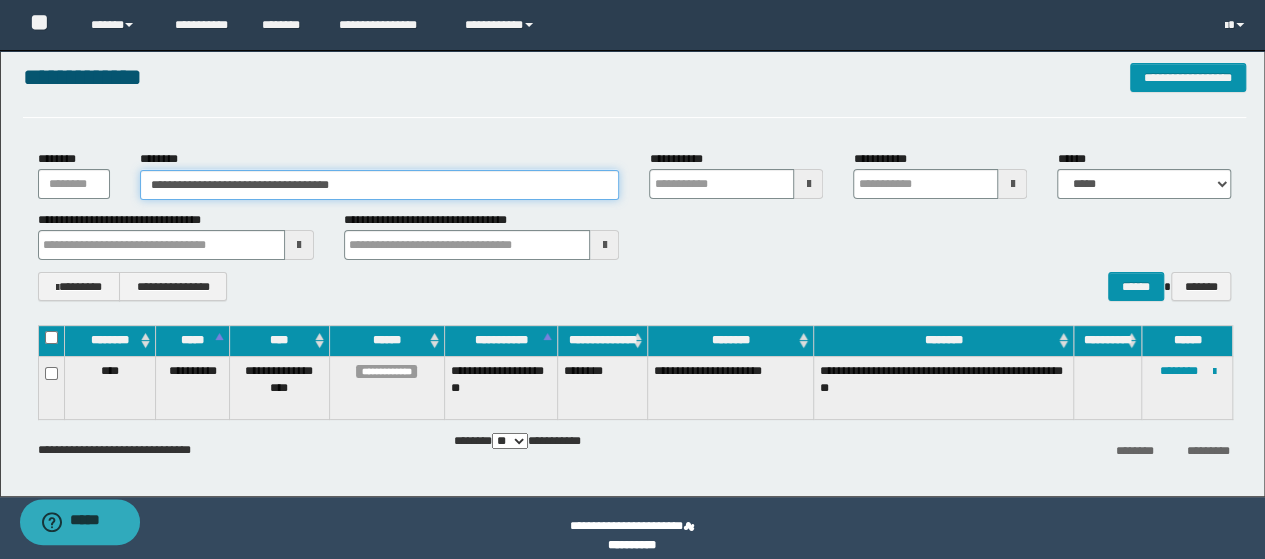 scroll, scrollTop: 46, scrollLeft: 0, axis: vertical 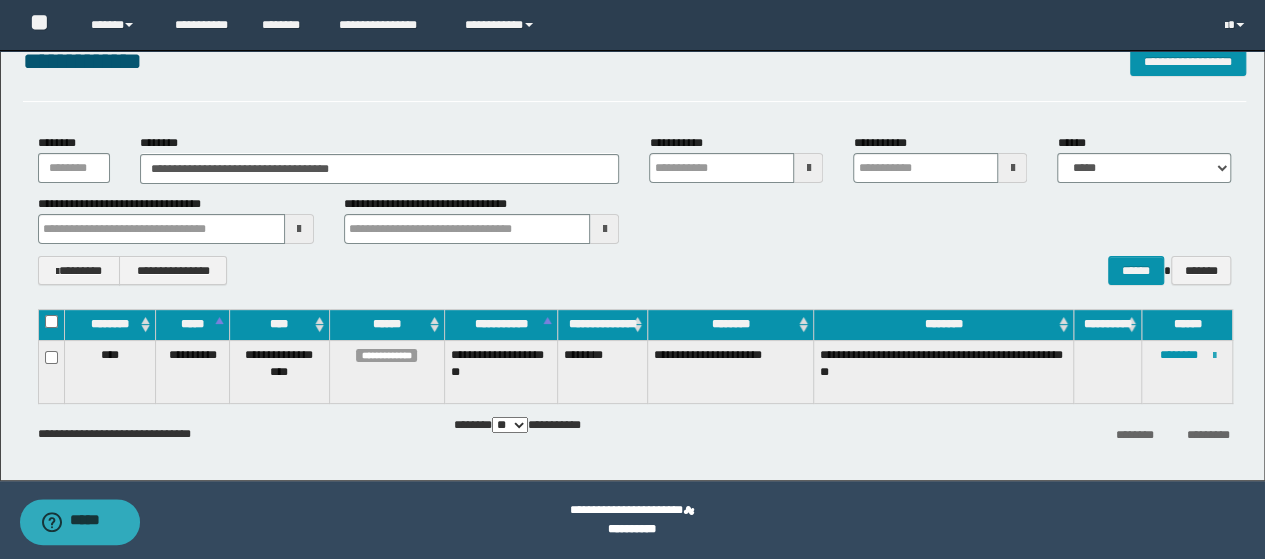 click at bounding box center (1213, 356) 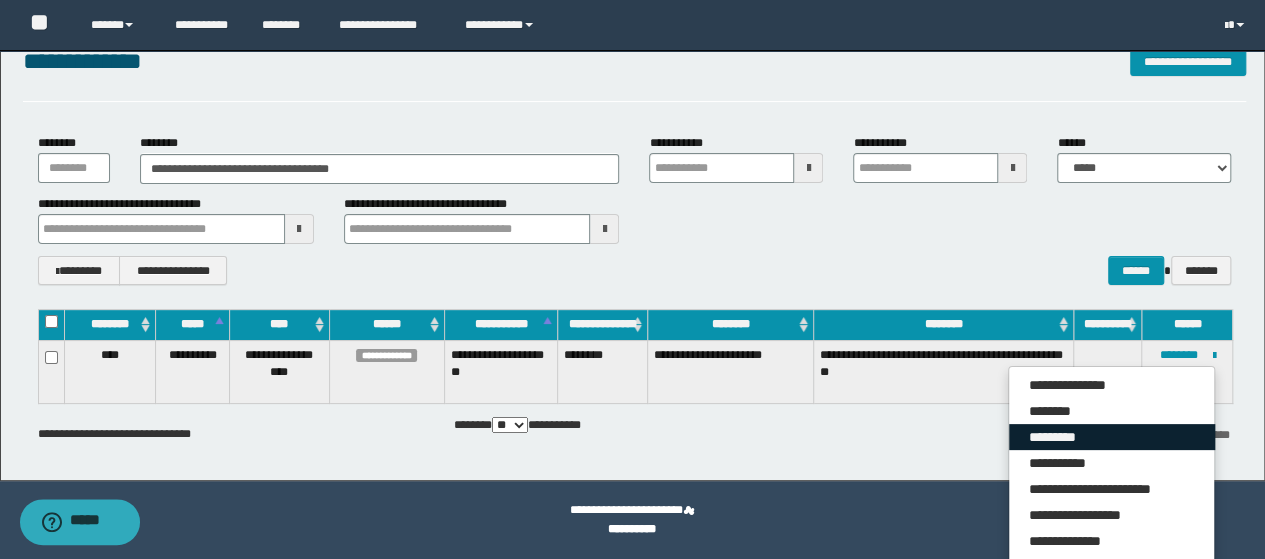 click on "*********" at bounding box center [1112, 437] 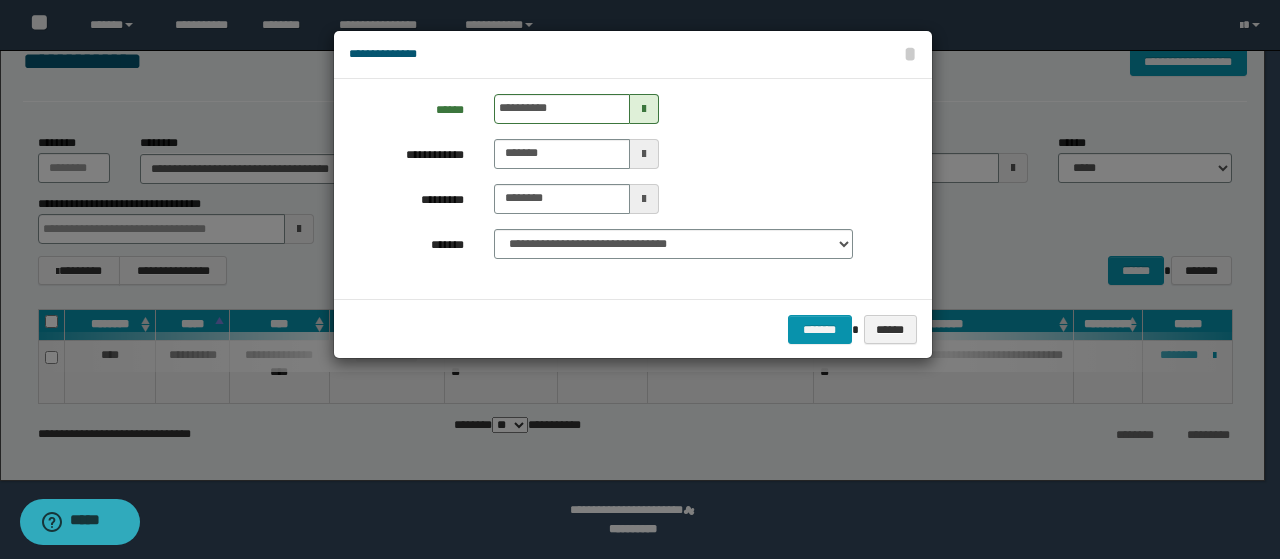 type 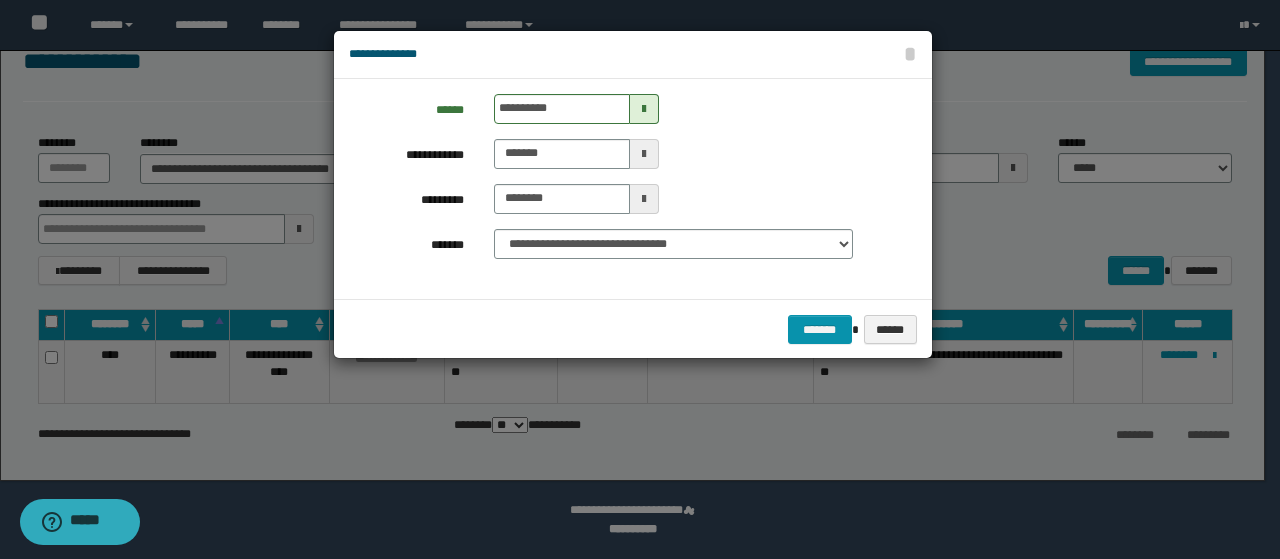click at bounding box center (644, 109) 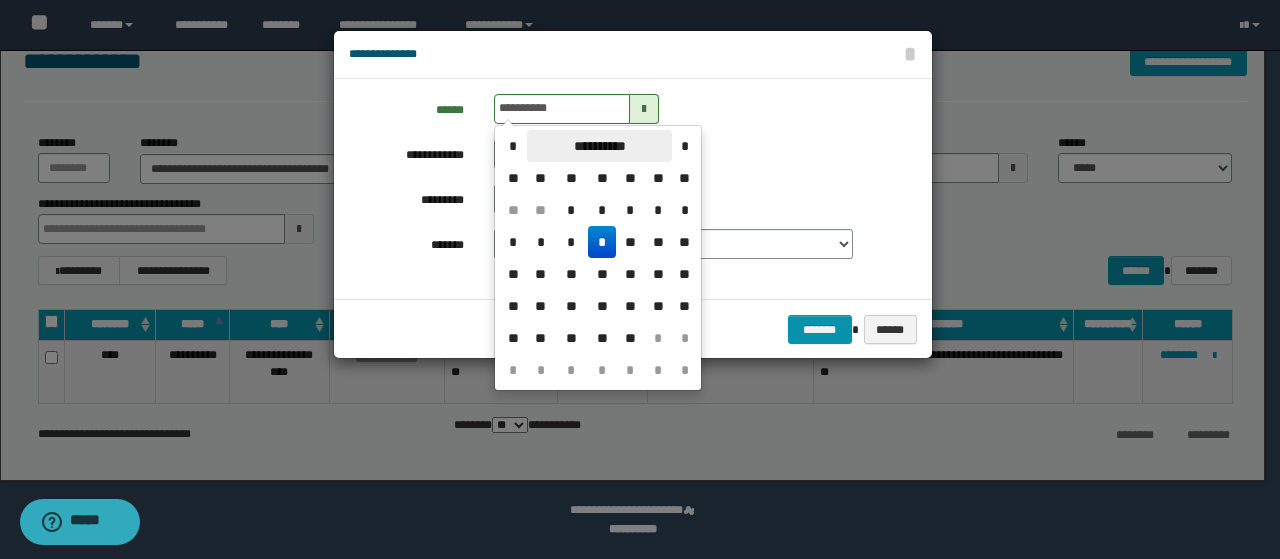 click on "**********" at bounding box center [599, 146] 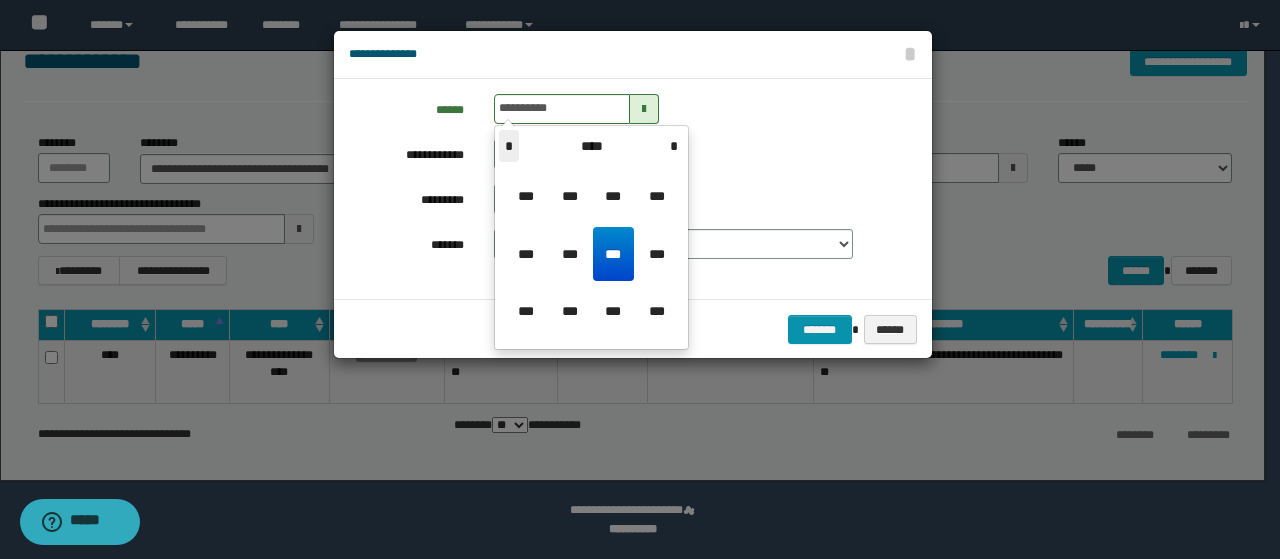 click on "*" at bounding box center [509, 146] 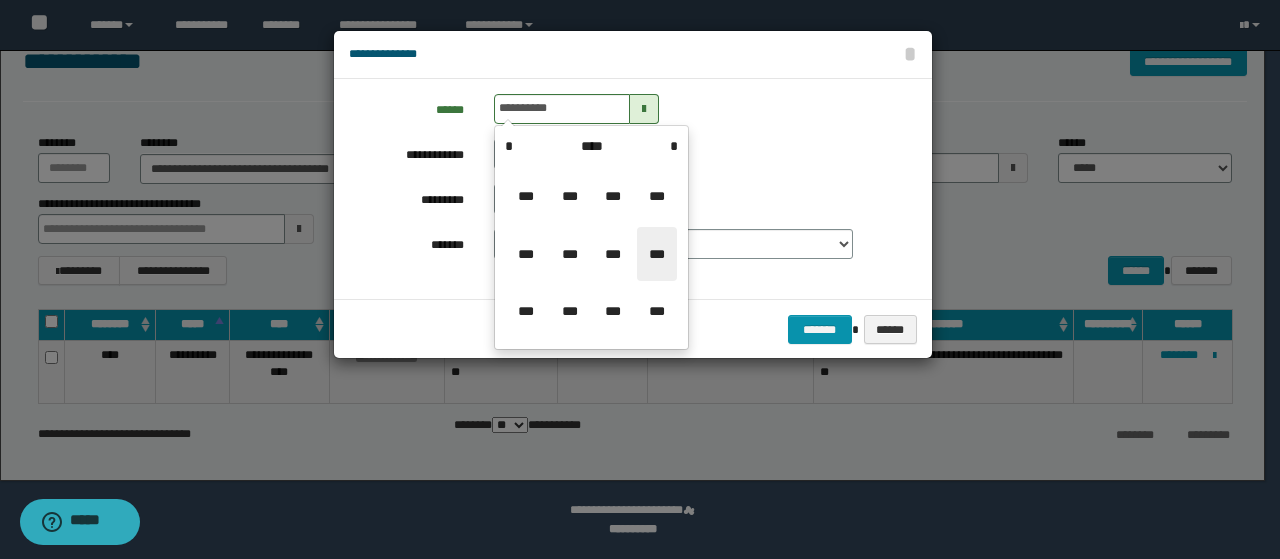 click on "***" at bounding box center [657, 254] 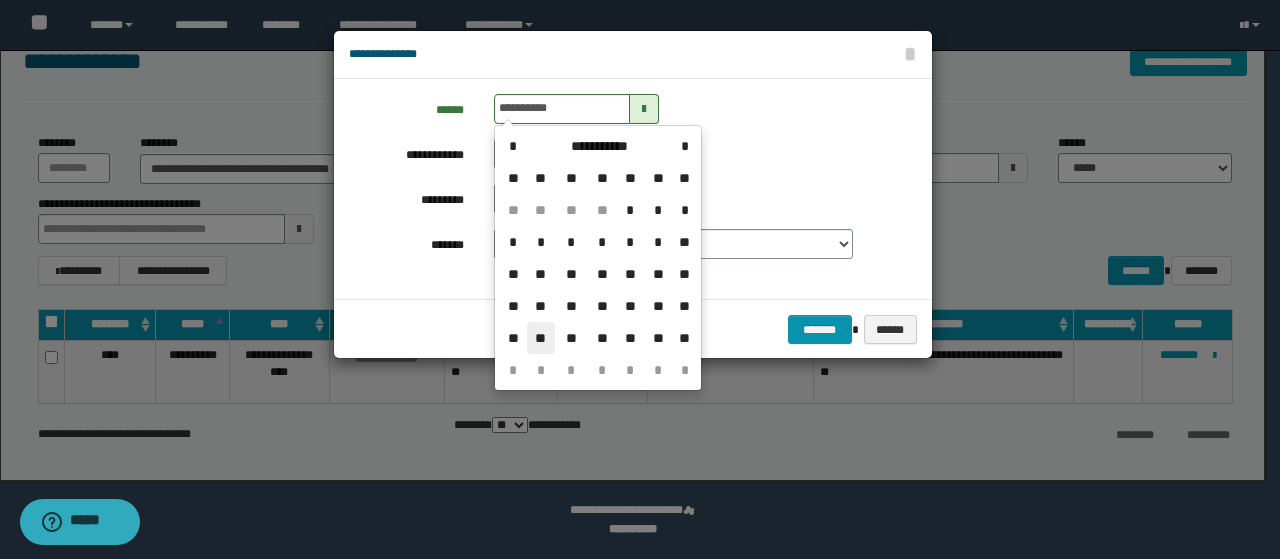 click on "**" at bounding box center [541, 338] 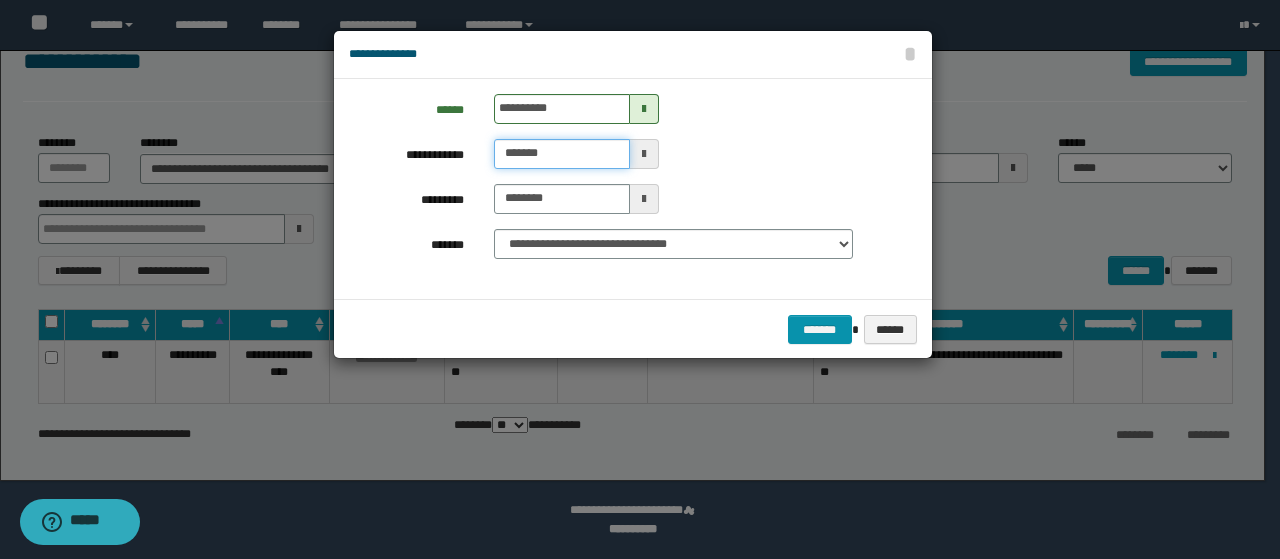 click on "*******" at bounding box center [561, 154] 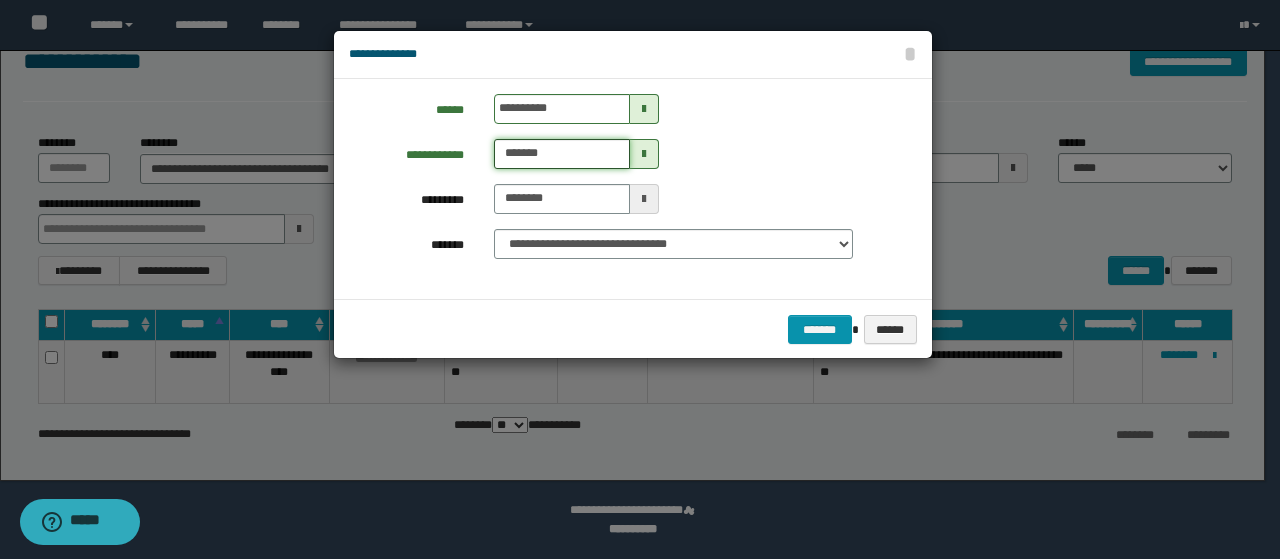 click on "*******" at bounding box center [561, 154] 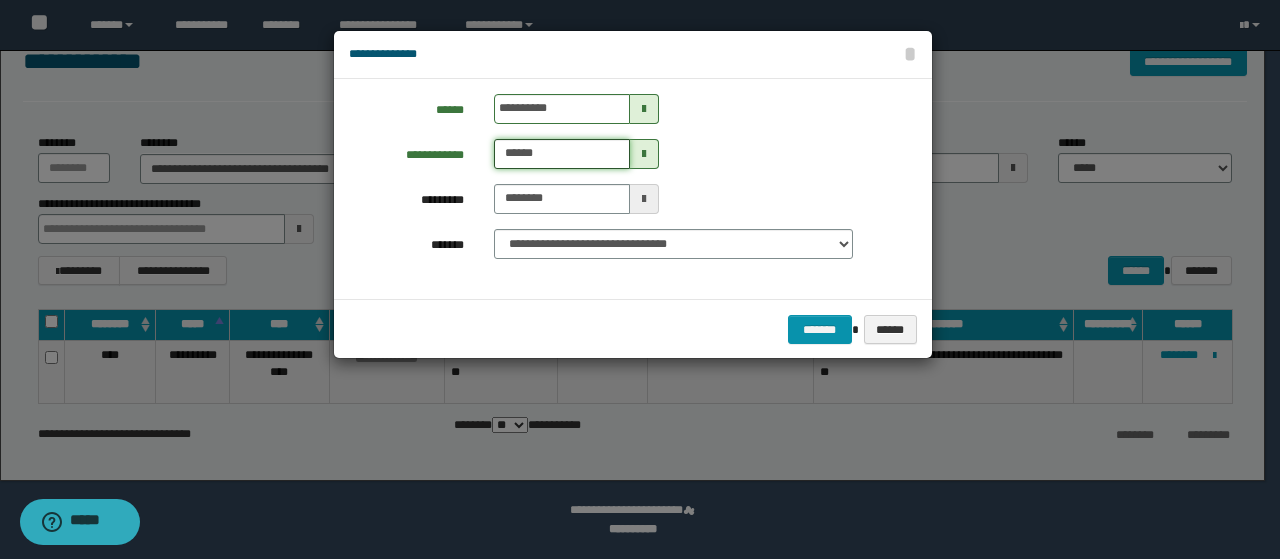 type on "******" 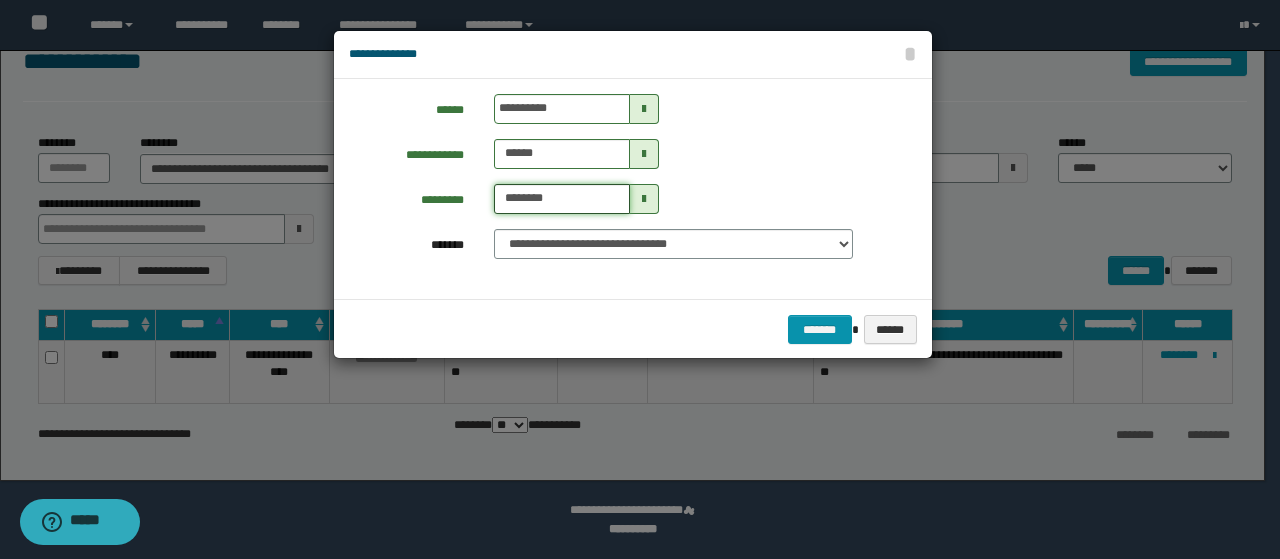 click on "********" at bounding box center (561, 199) 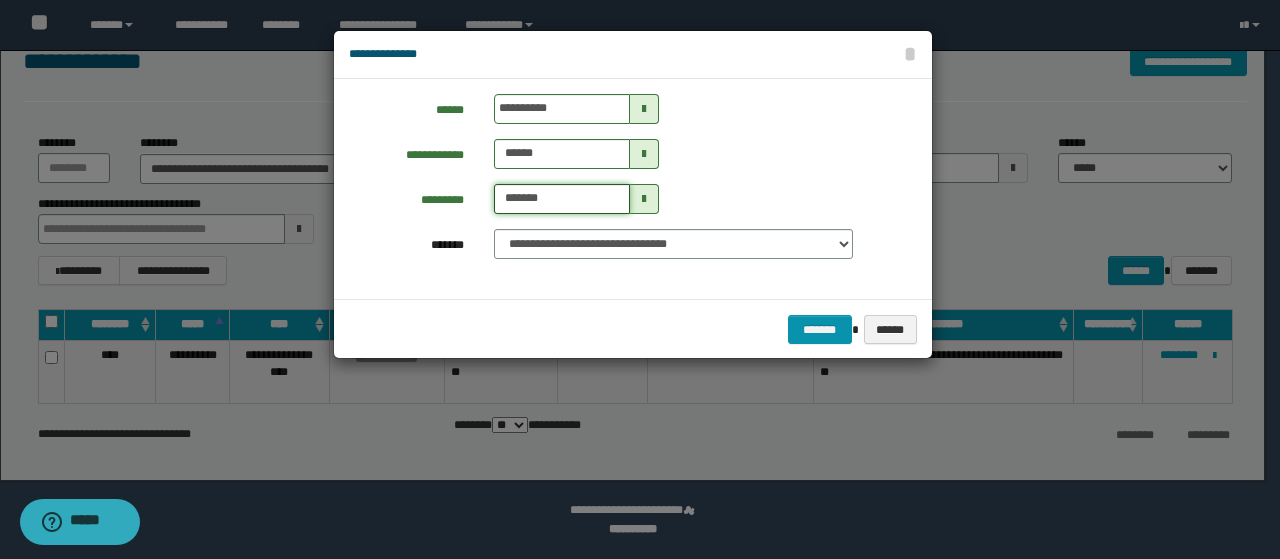 type on "*******" 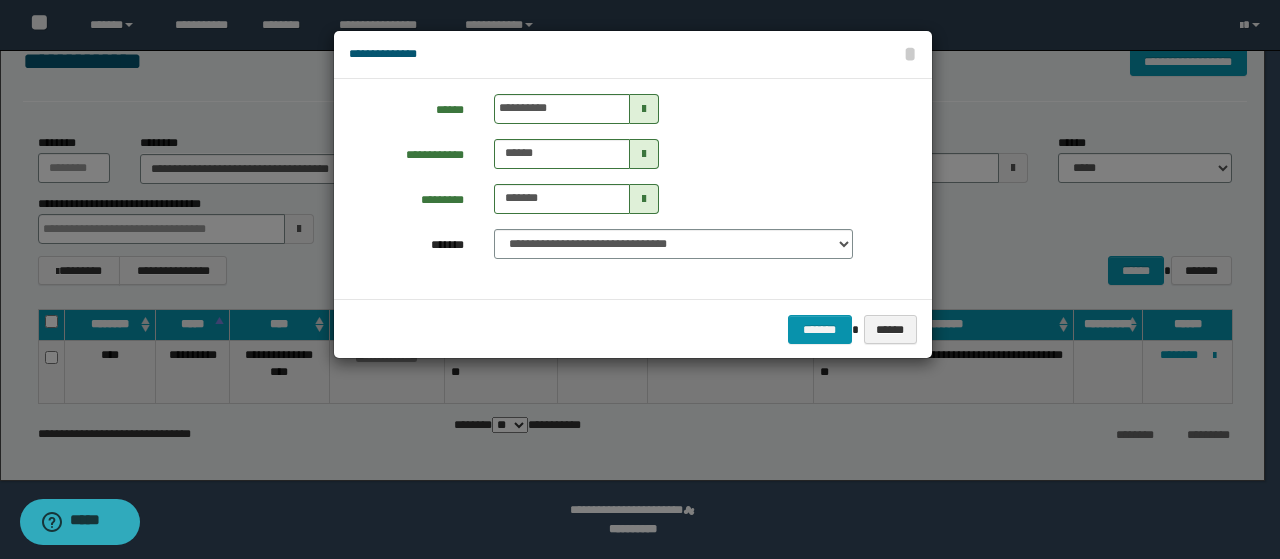click on "*********
*******" at bounding box center (625, 199) 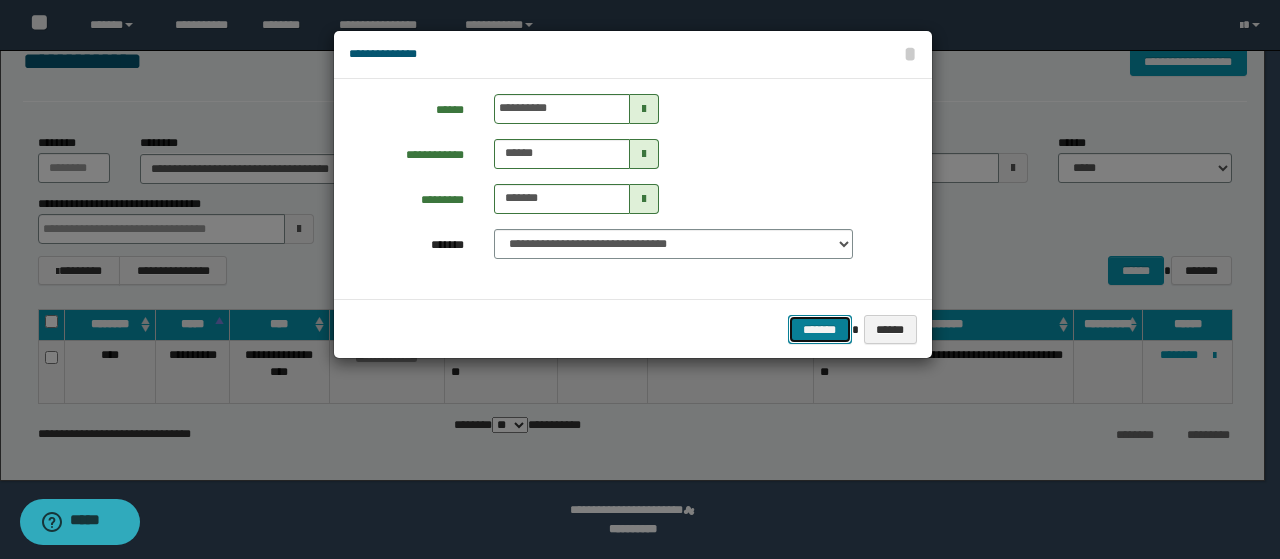 click on "*******" at bounding box center (820, 329) 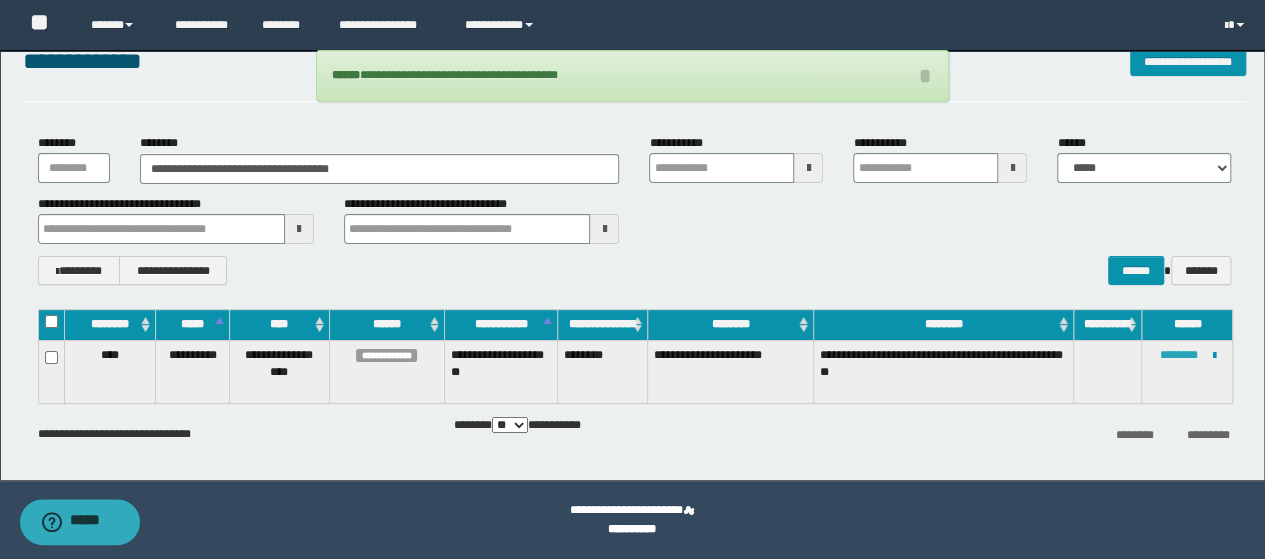click on "********" at bounding box center [1178, 355] 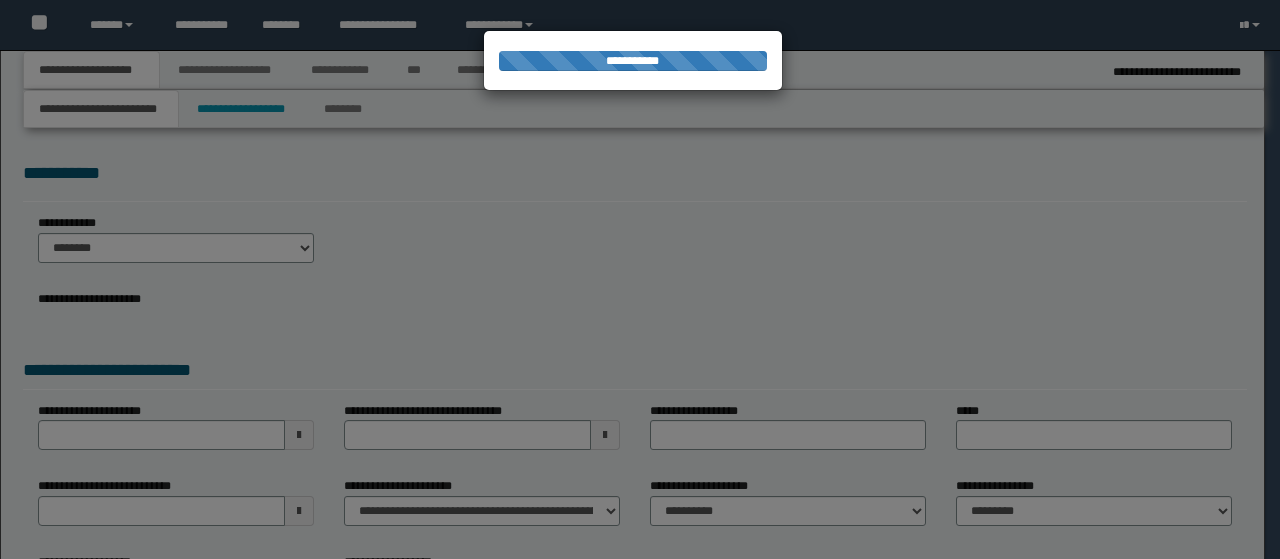 scroll, scrollTop: 0, scrollLeft: 0, axis: both 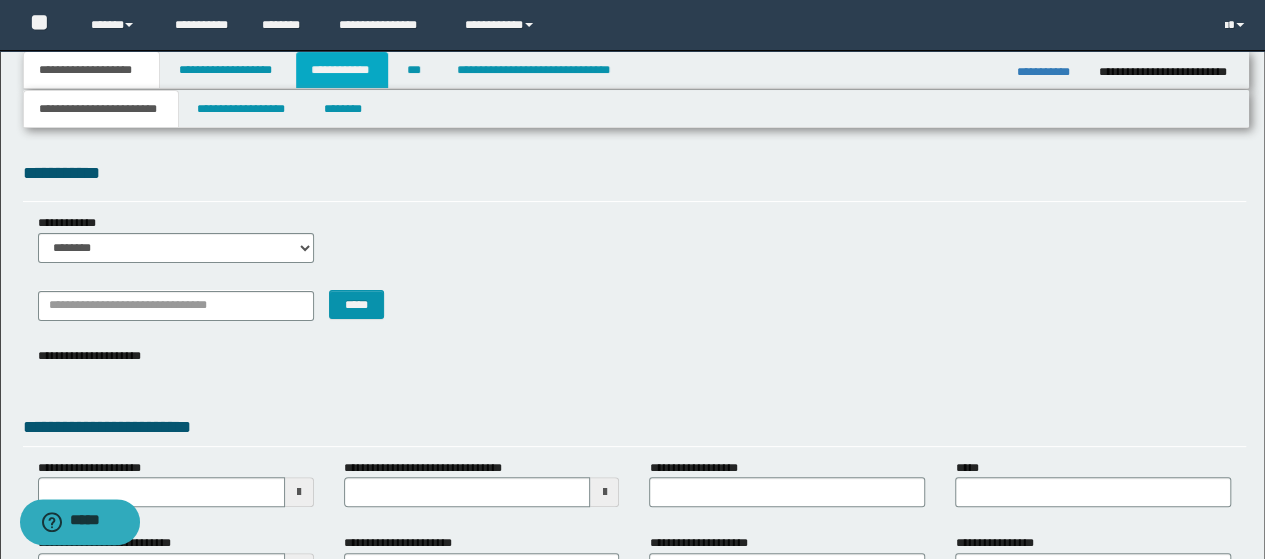 click on "**********" at bounding box center [342, 70] 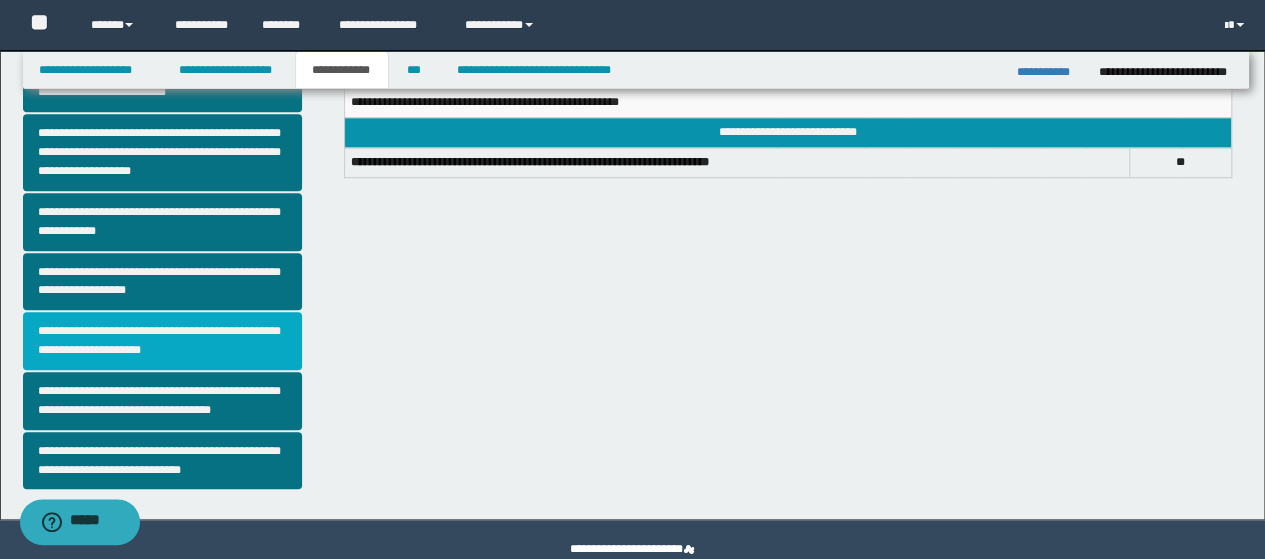 scroll, scrollTop: 589, scrollLeft: 0, axis: vertical 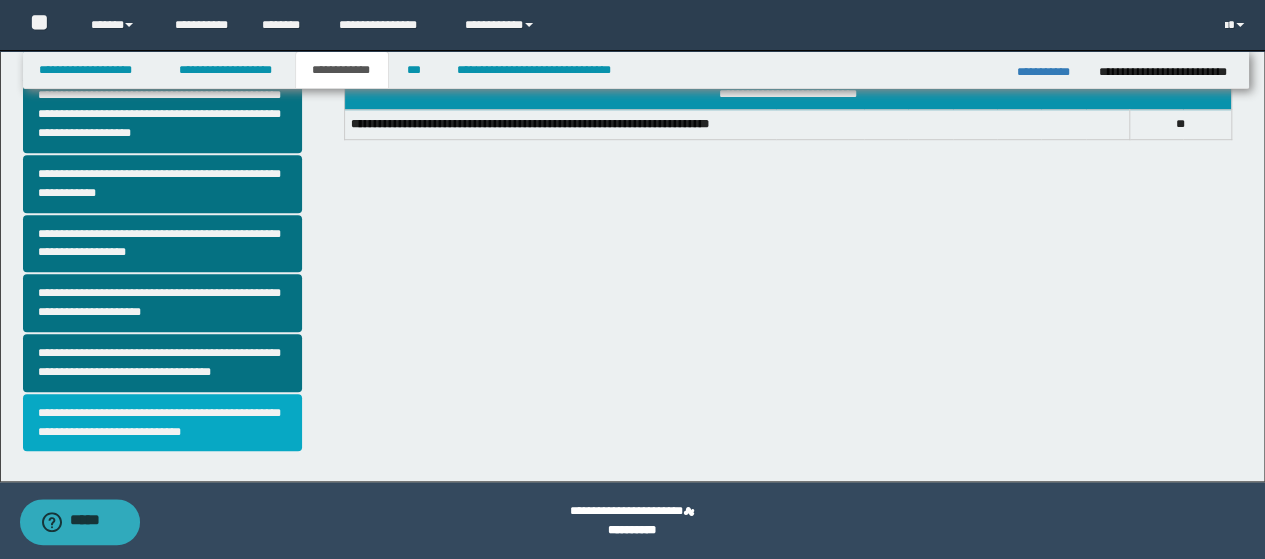 click on "**********" at bounding box center (162, 423) 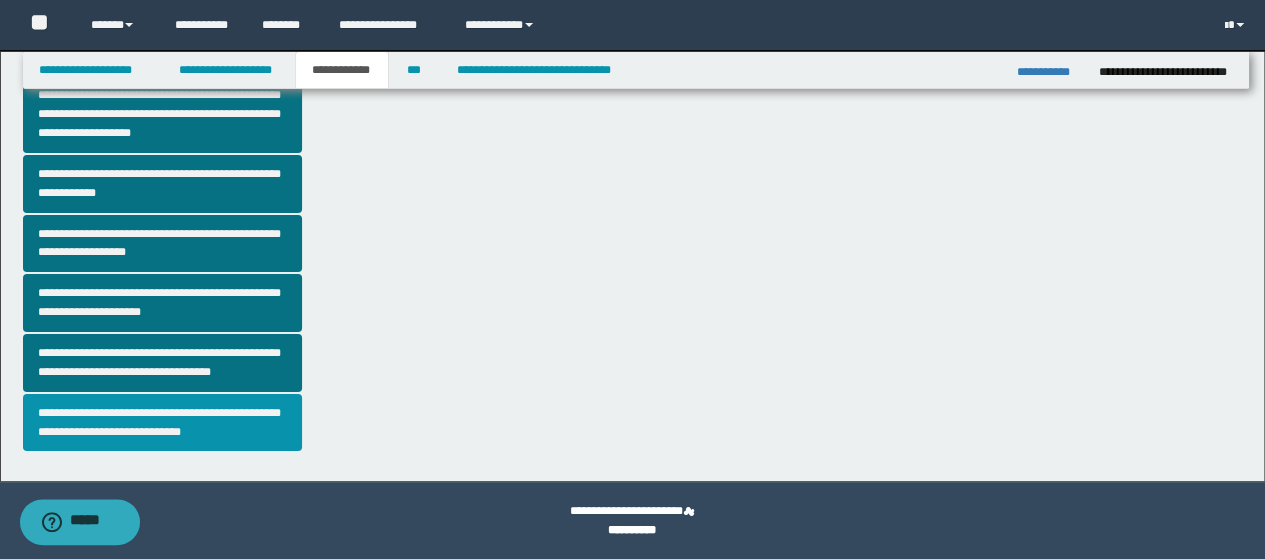 scroll, scrollTop: 0, scrollLeft: 0, axis: both 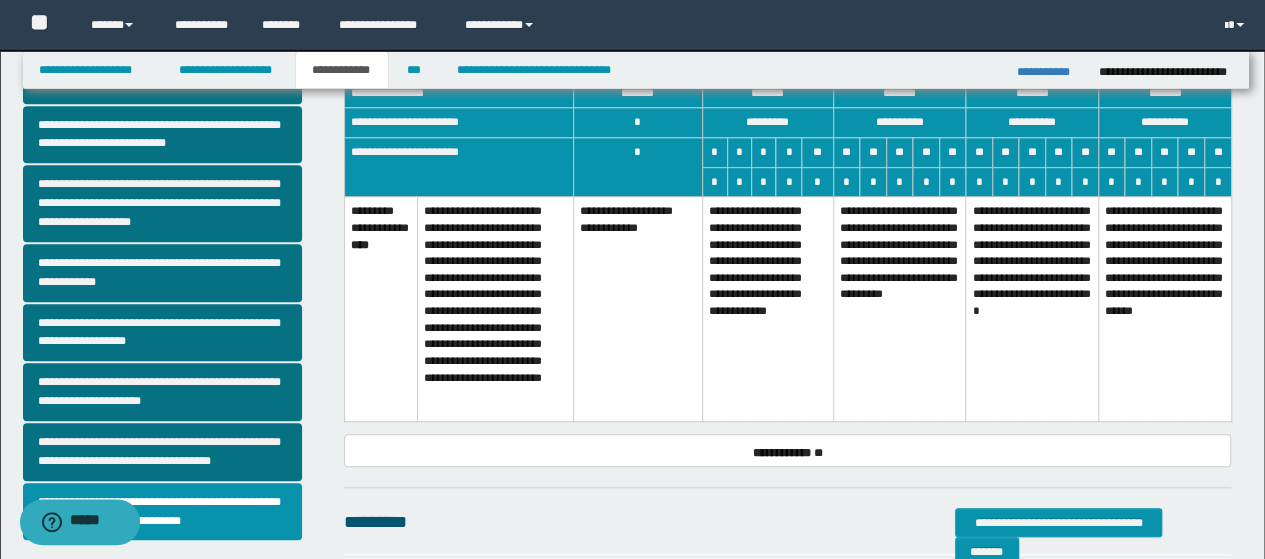 click on "**********" at bounding box center (1032, 309) 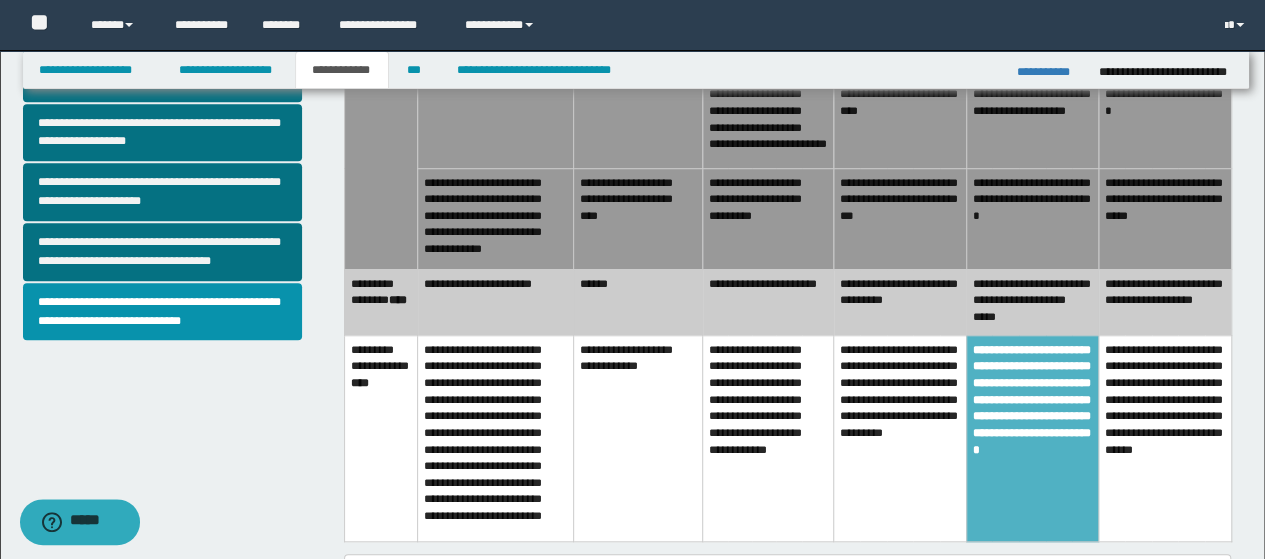 scroll, scrollTop: 600, scrollLeft: 0, axis: vertical 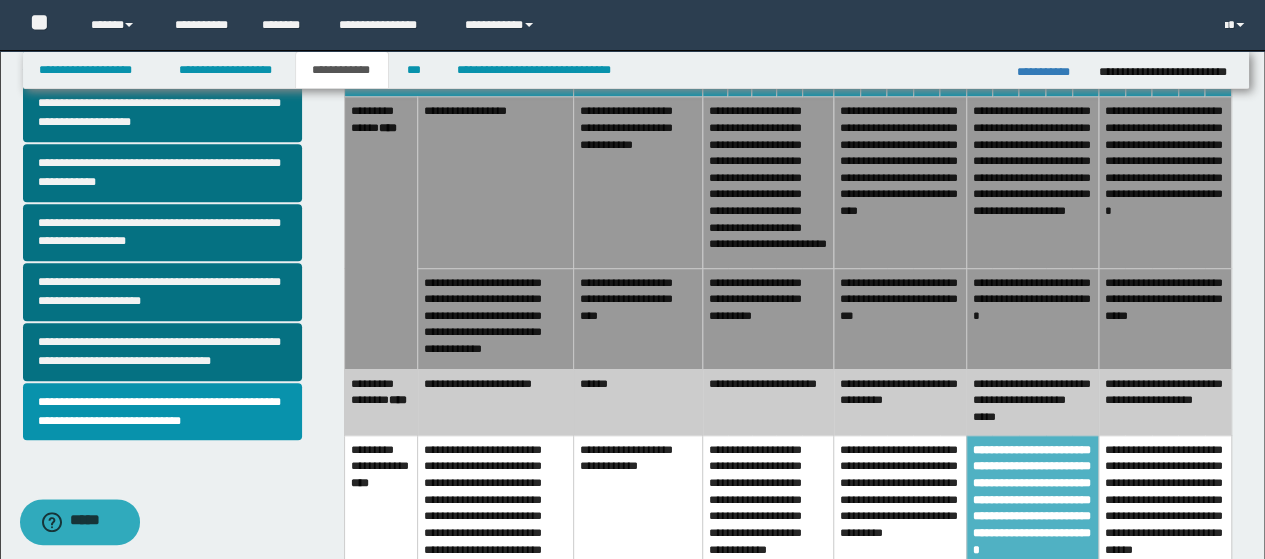 click on "**********" at bounding box center (1032, 318) 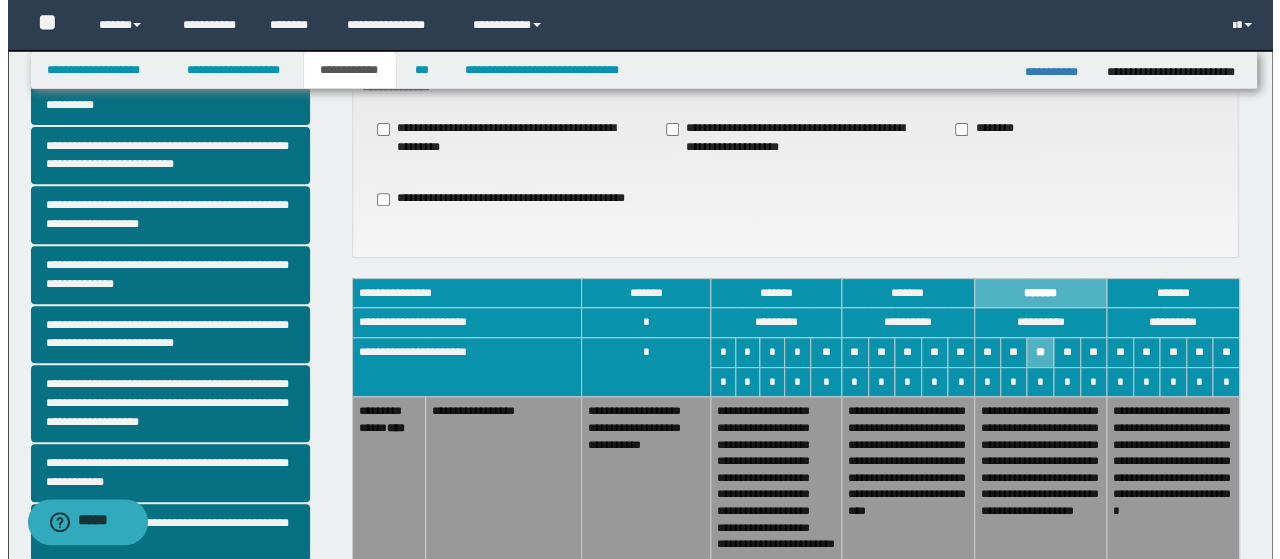 scroll, scrollTop: 0, scrollLeft: 0, axis: both 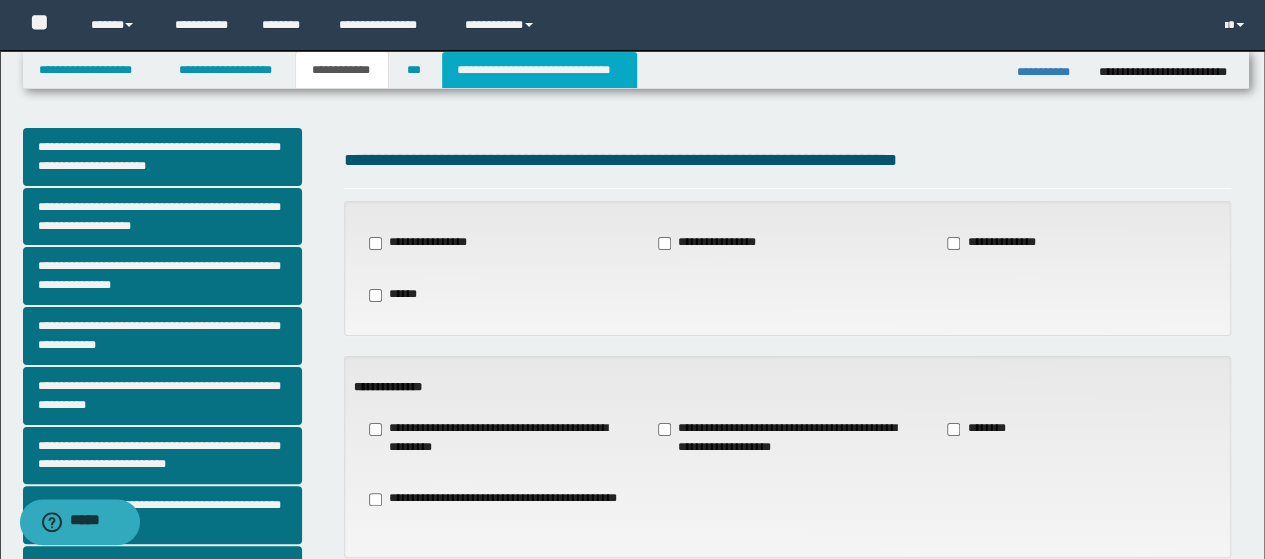 click on "**********" at bounding box center [539, 70] 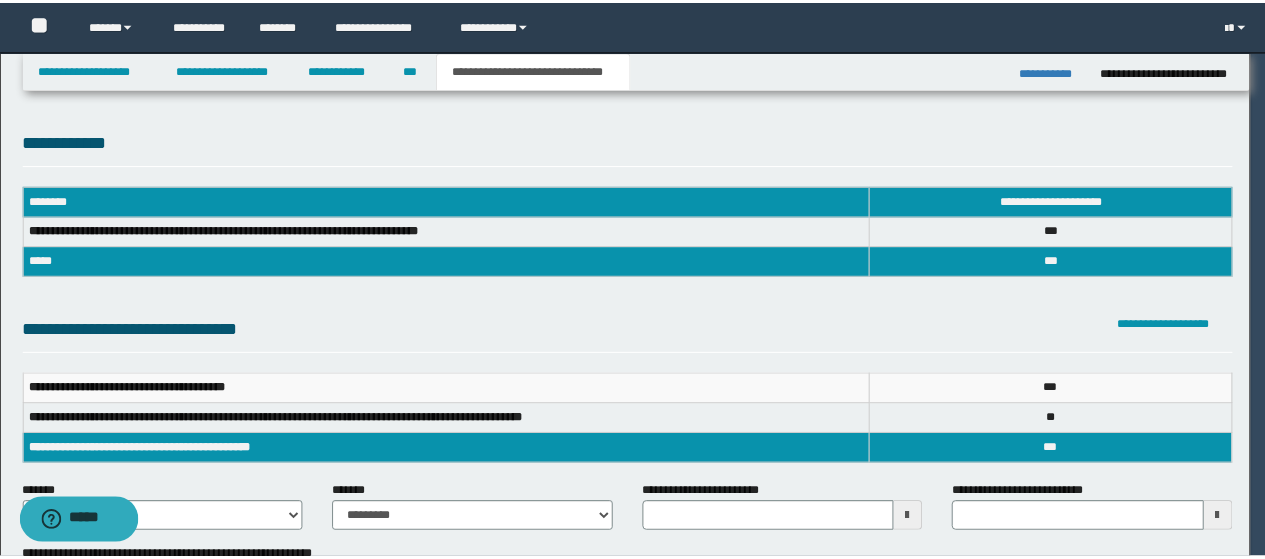 scroll, scrollTop: 0, scrollLeft: 0, axis: both 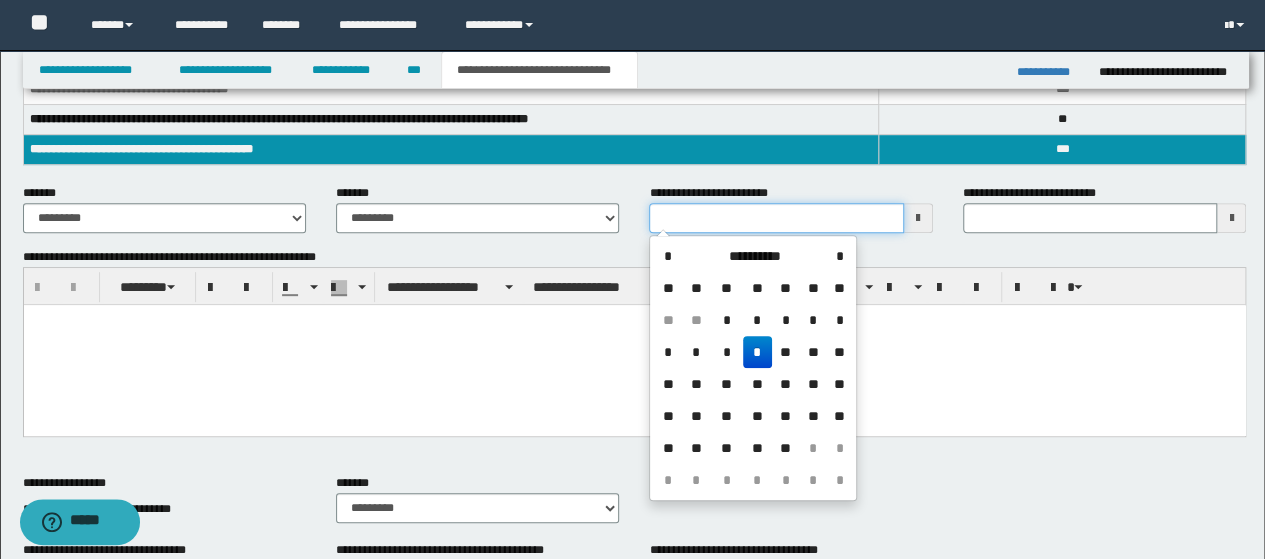 click on "**********" at bounding box center [776, 218] 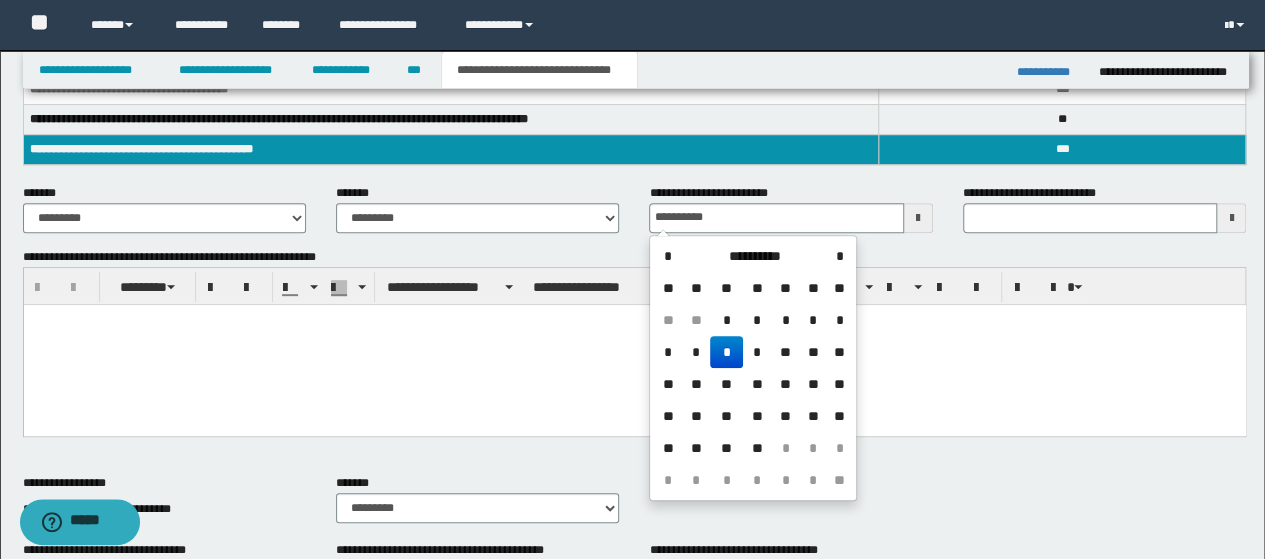 click at bounding box center (634, 319) 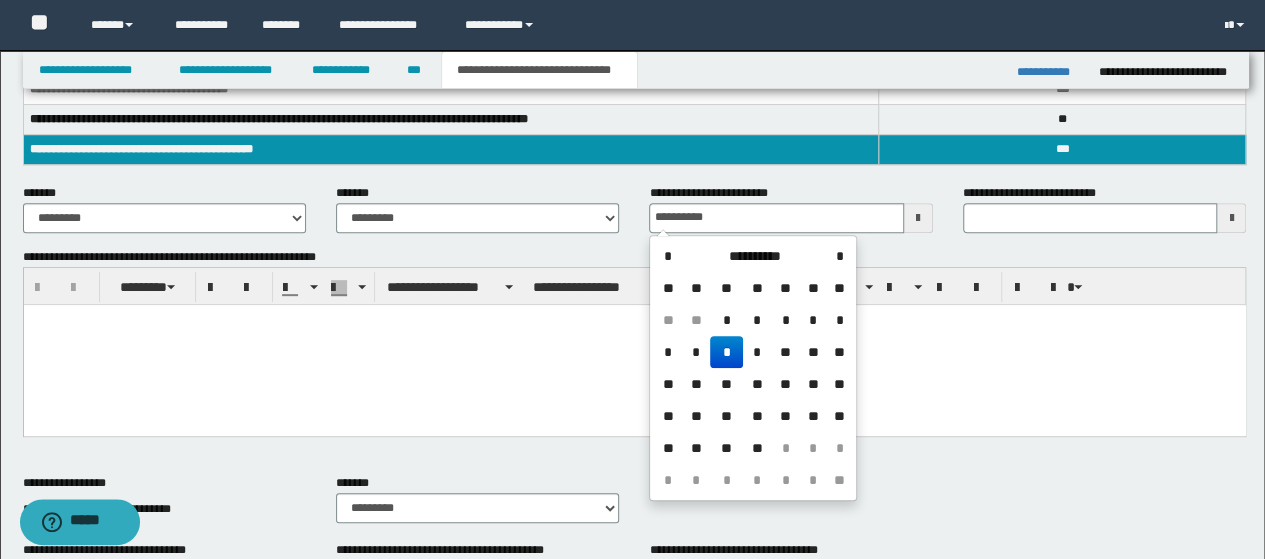 paste 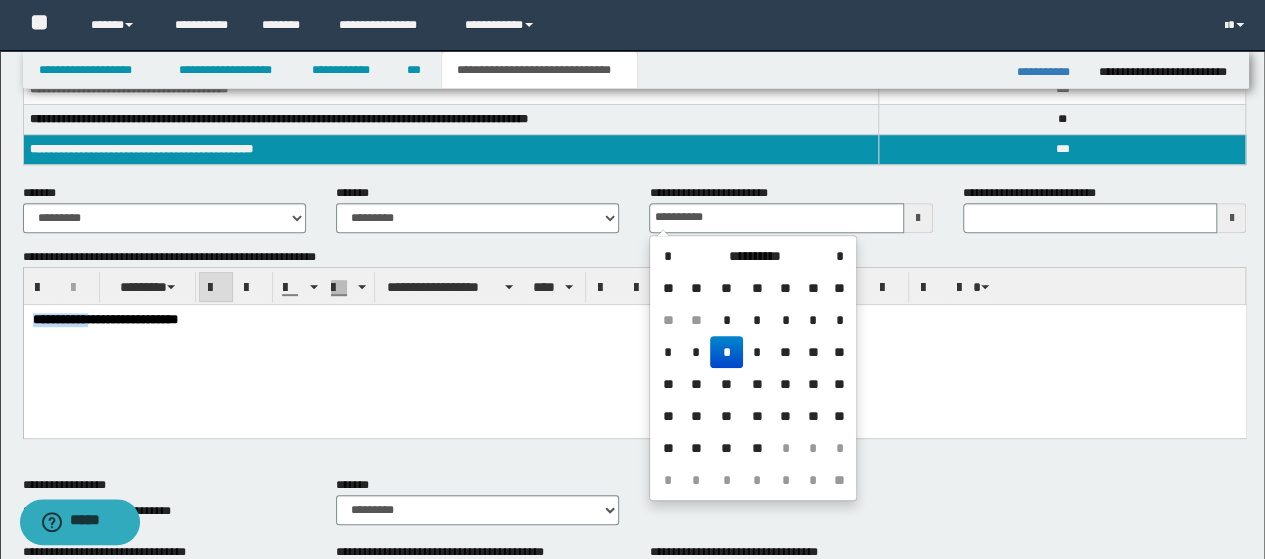 drag, startPoint x: 106, startPoint y: 320, endPoint x: 23, endPoint y: 575, distance: 268.16785 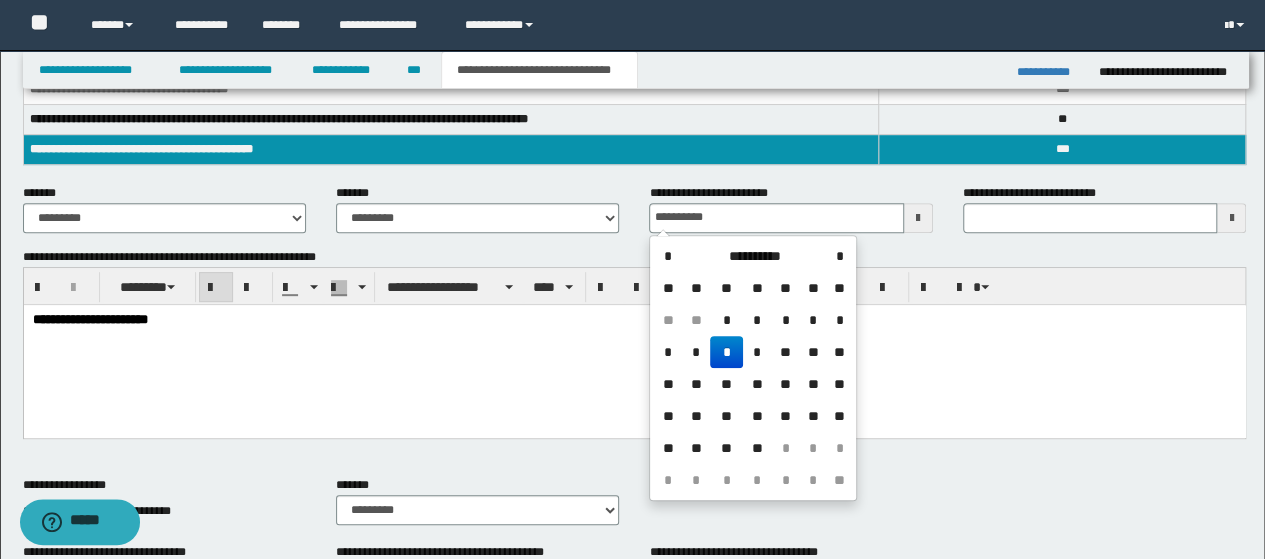click on "*" at bounding box center (726, 352) 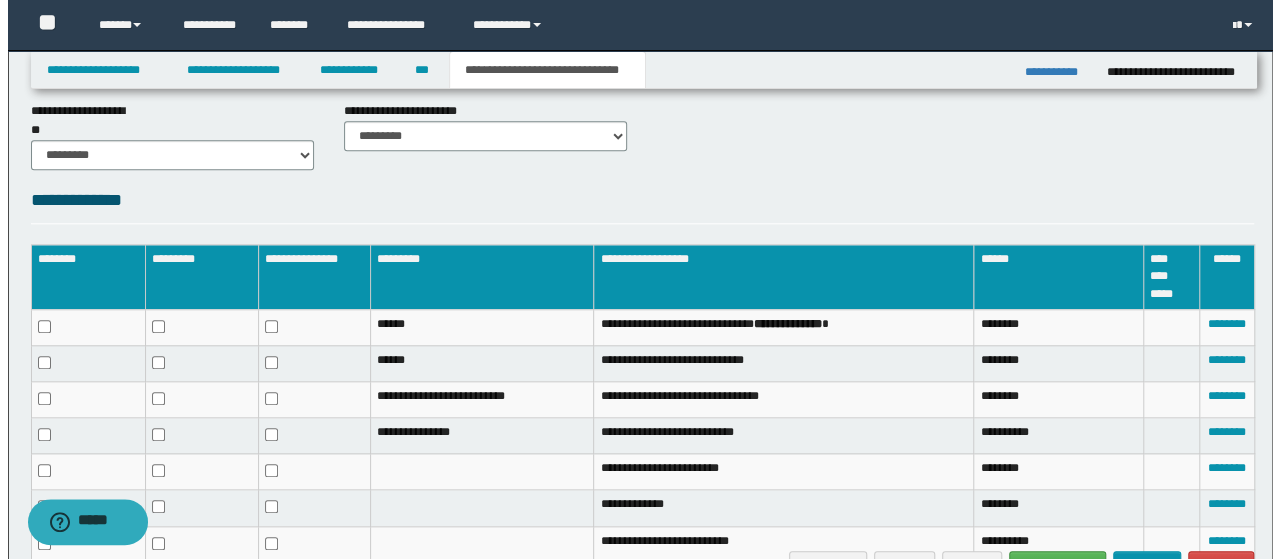 scroll, scrollTop: 984, scrollLeft: 0, axis: vertical 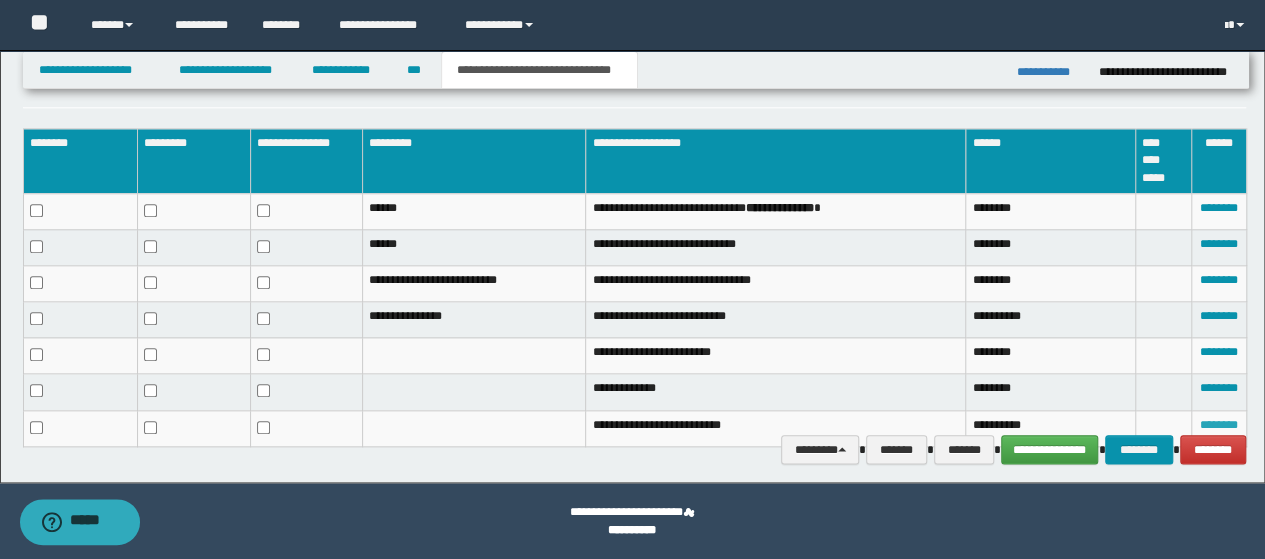 click on "********" at bounding box center [1219, 425] 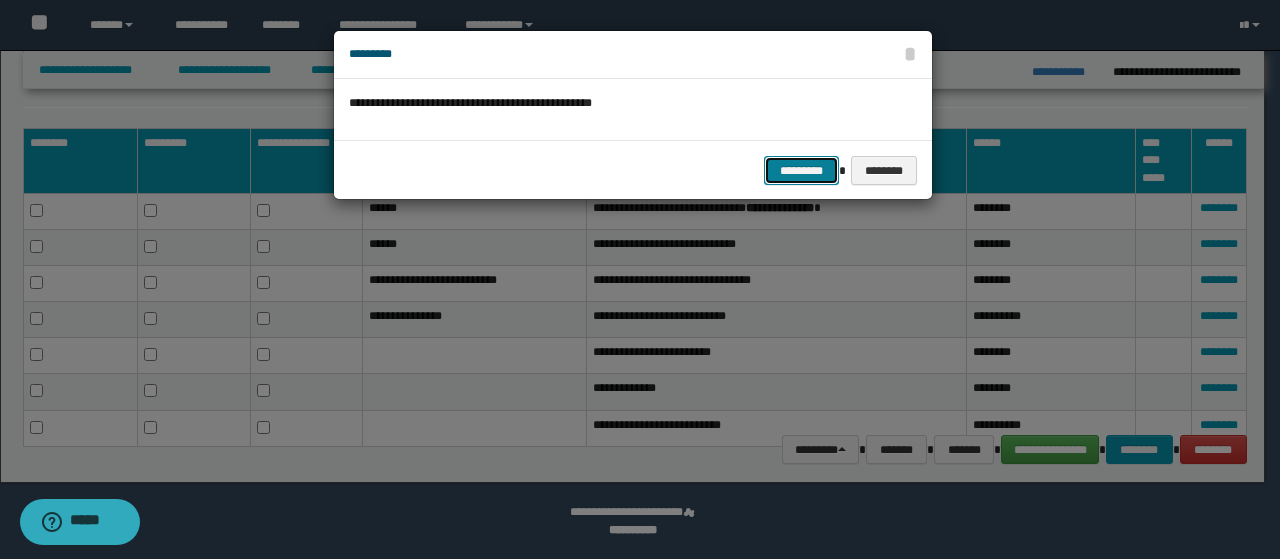 click on "*********" at bounding box center (801, 170) 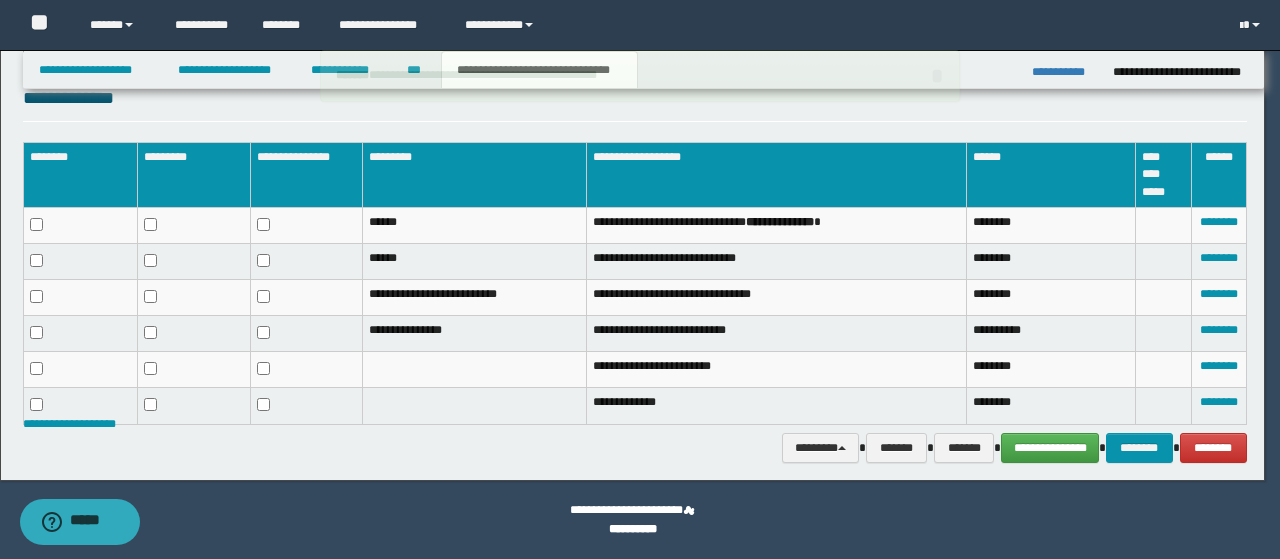 scroll, scrollTop: 969, scrollLeft: 0, axis: vertical 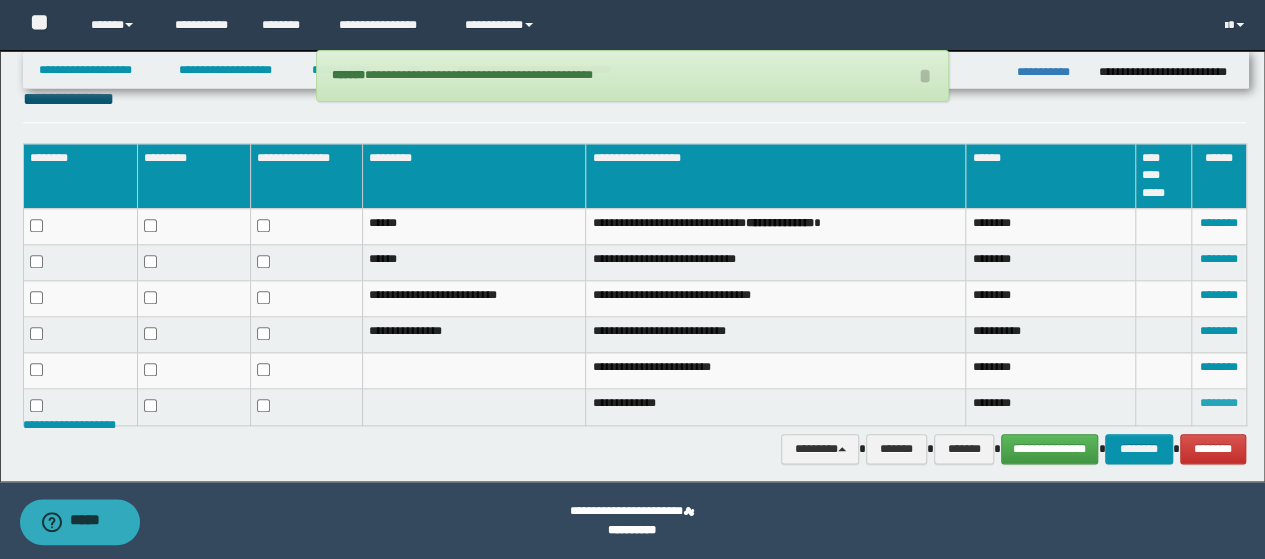 click on "********" at bounding box center [1219, 403] 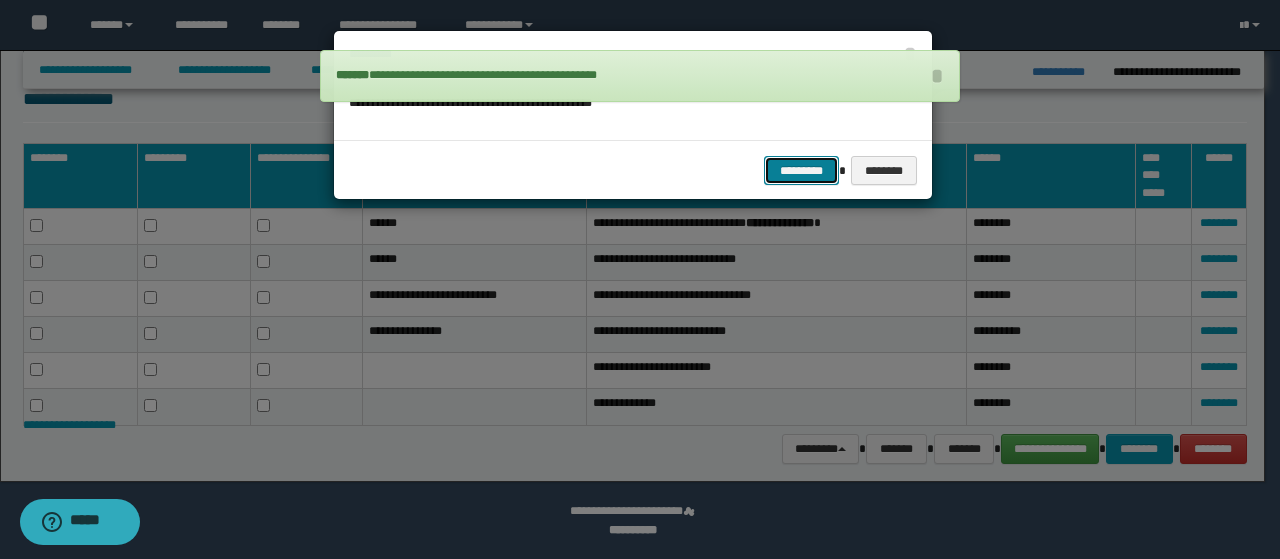 click on "*********" at bounding box center (801, 170) 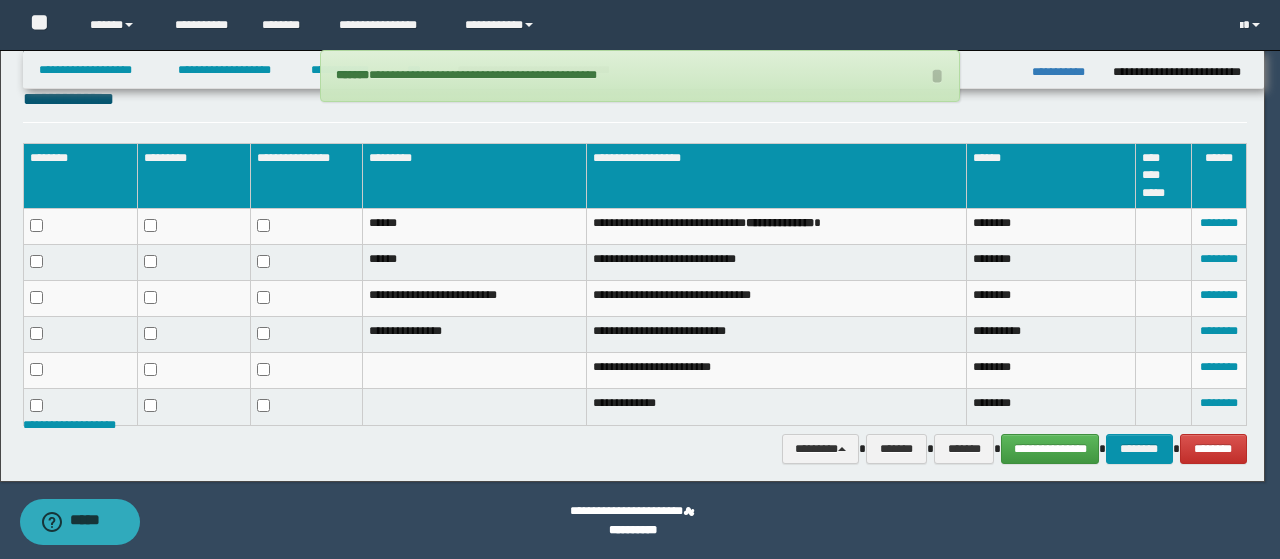 scroll, scrollTop: 935, scrollLeft: 0, axis: vertical 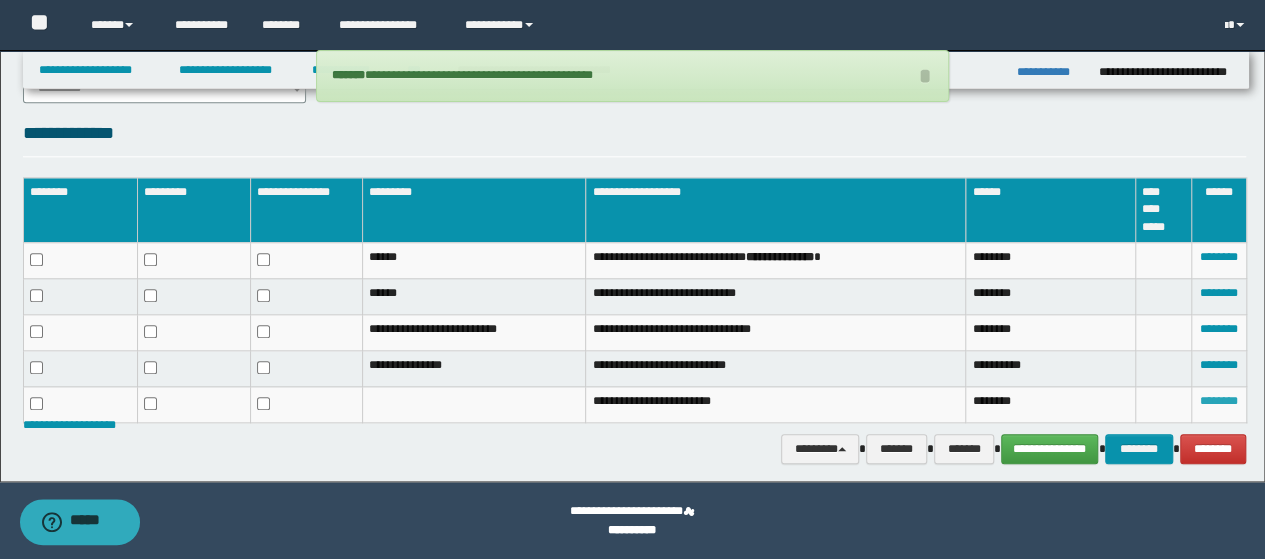 click on "********" at bounding box center (1219, 401) 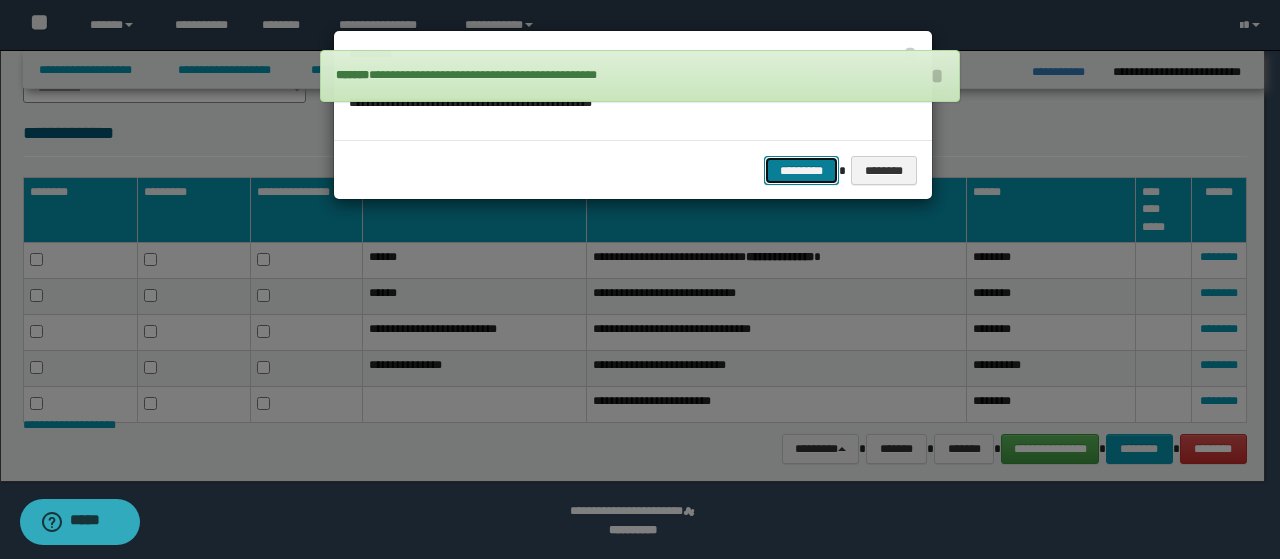 click on "*********" at bounding box center [801, 170] 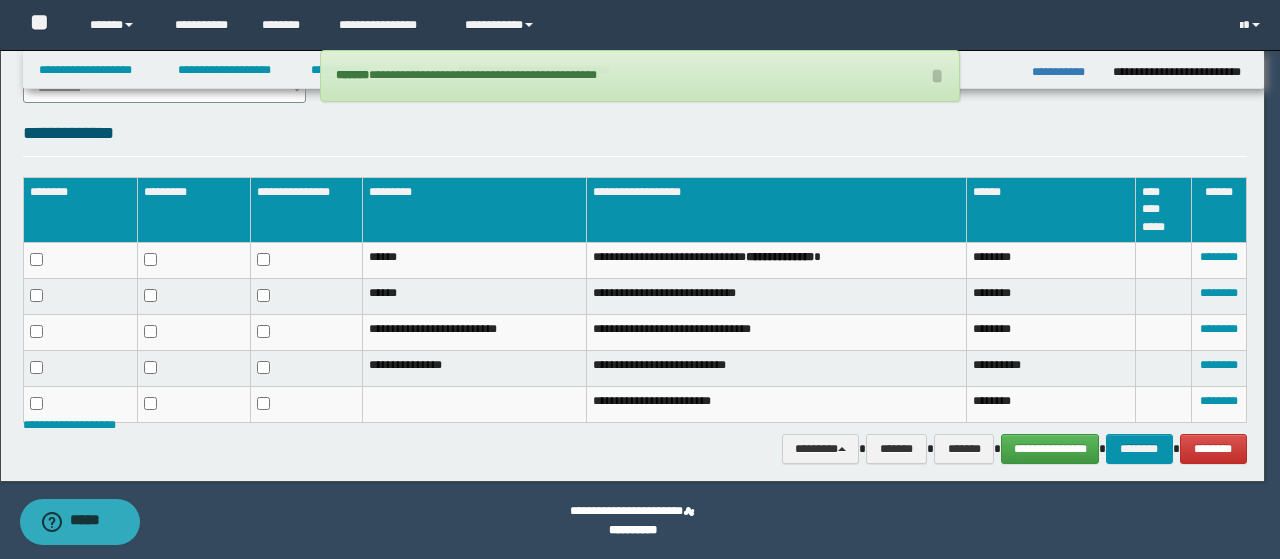 scroll, scrollTop: 901, scrollLeft: 0, axis: vertical 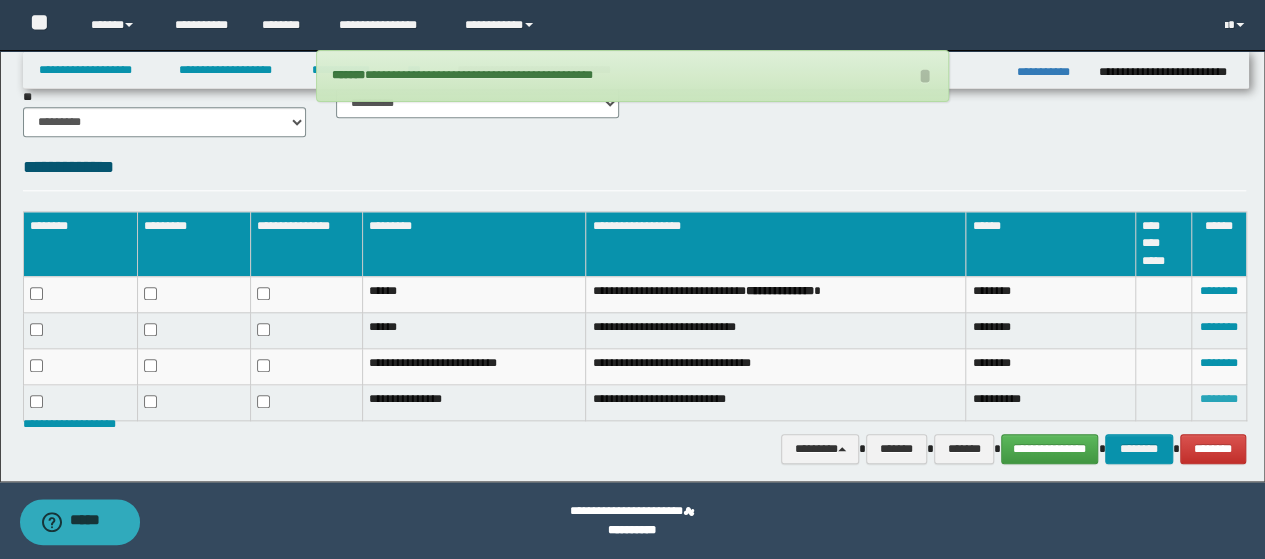 click on "********" at bounding box center [1219, 399] 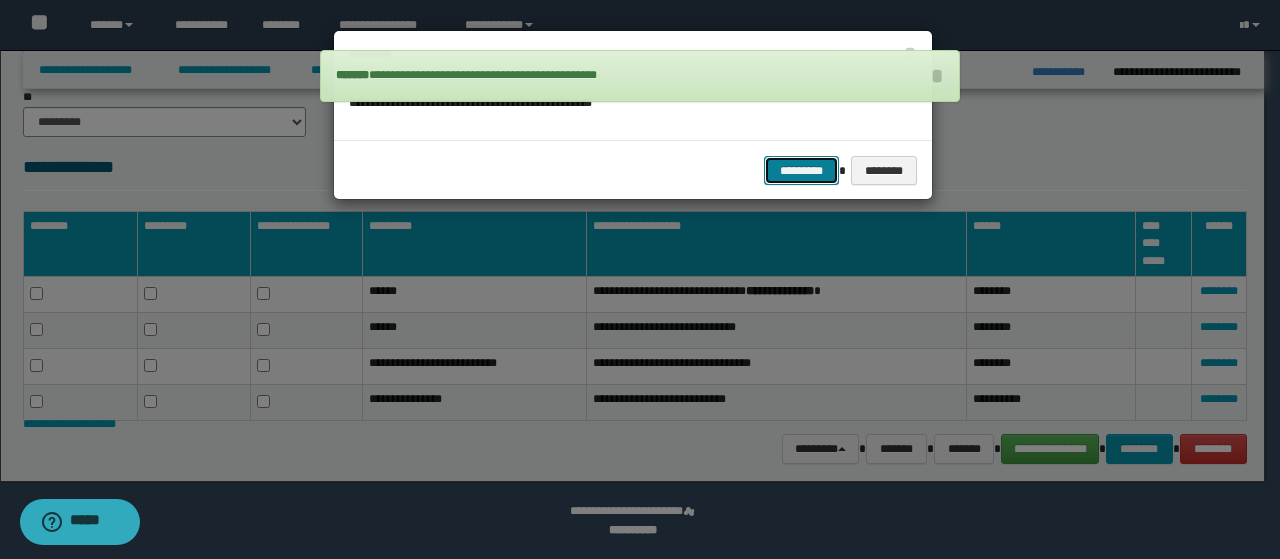 click on "*********" at bounding box center [801, 170] 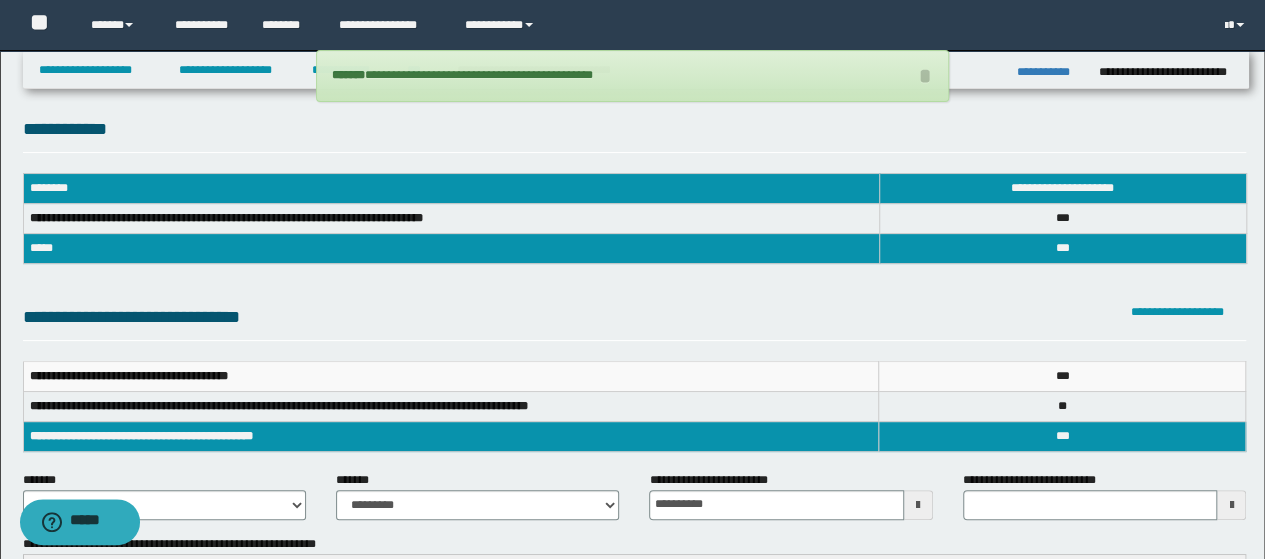 scroll, scrollTop: 0, scrollLeft: 0, axis: both 